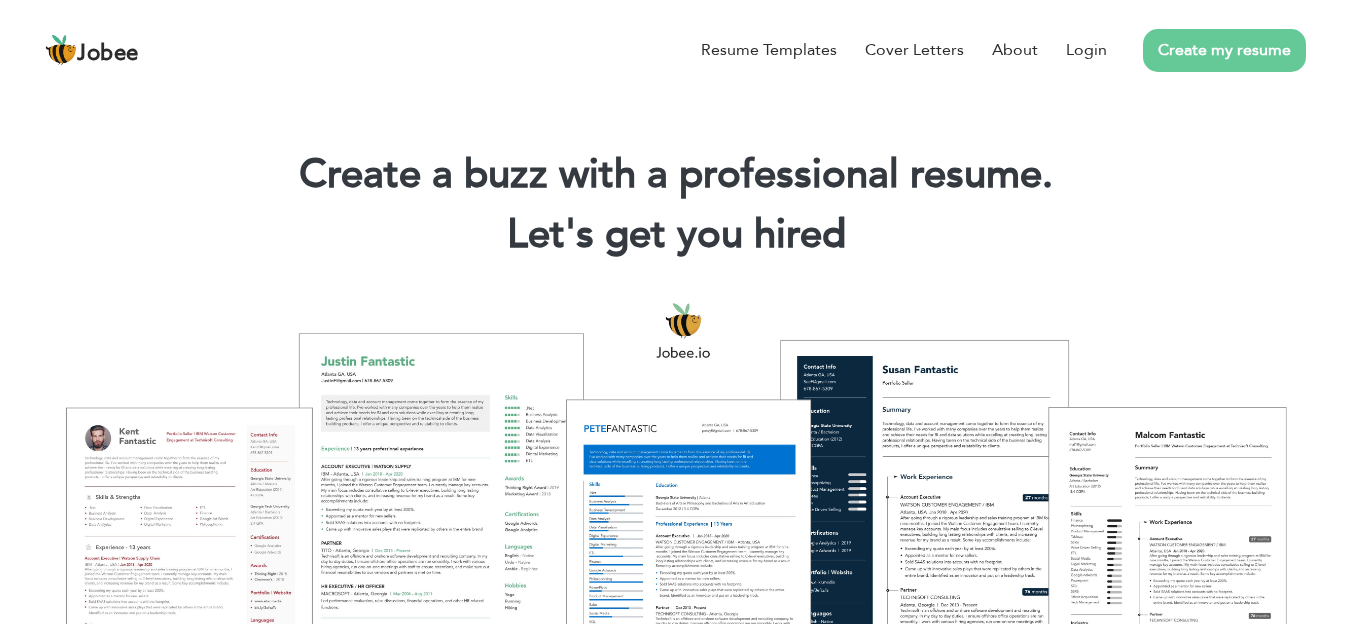 scroll, scrollTop: 0, scrollLeft: 0, axis: both 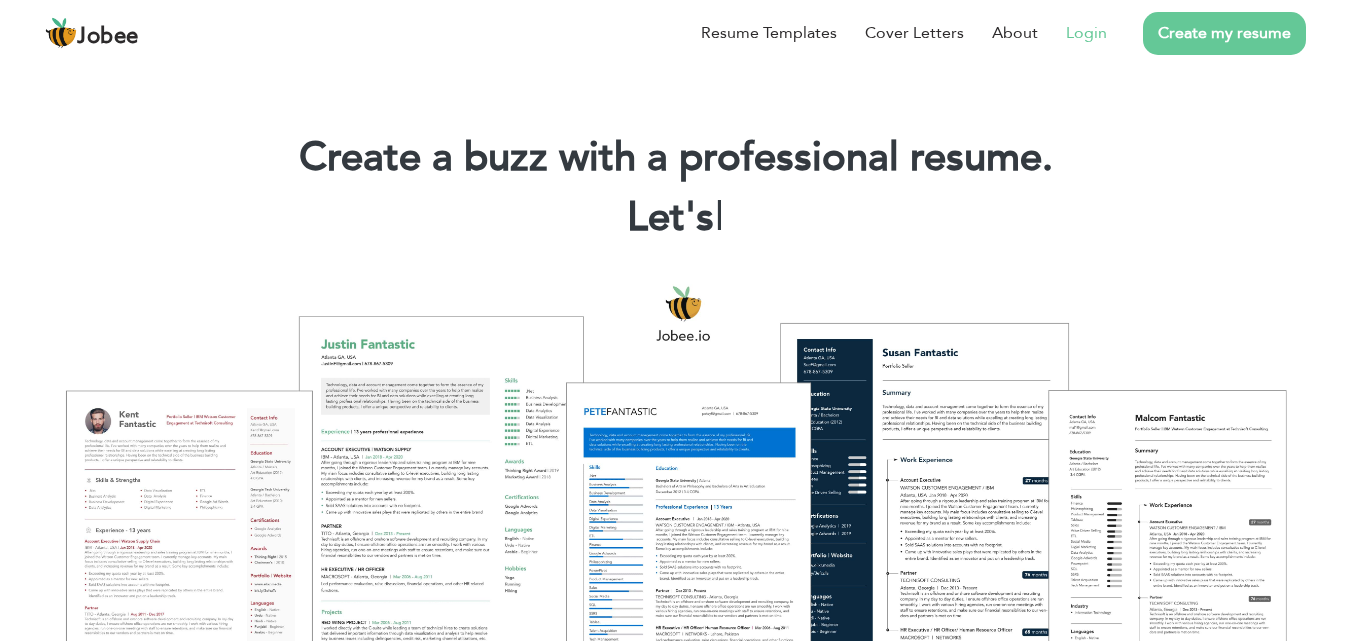 click on "Login" at bounding box center [1086, 33] 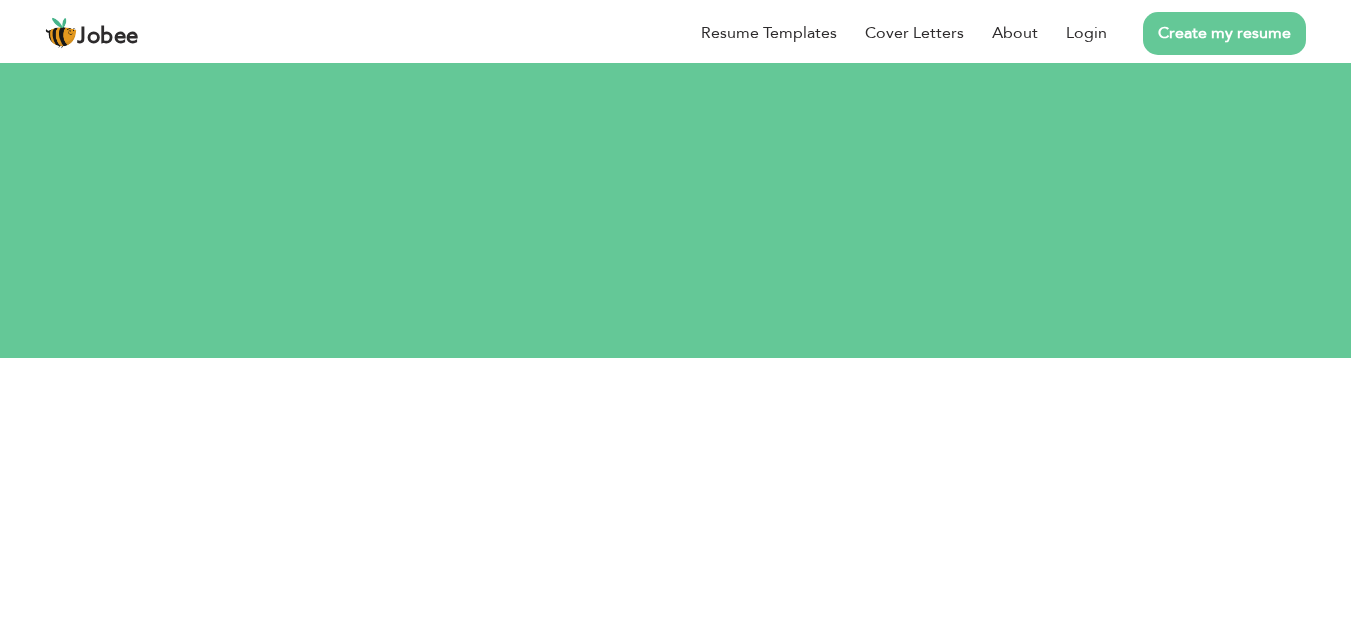 scroll, scrollTop: 0, scrollLeft: 0, axis: both 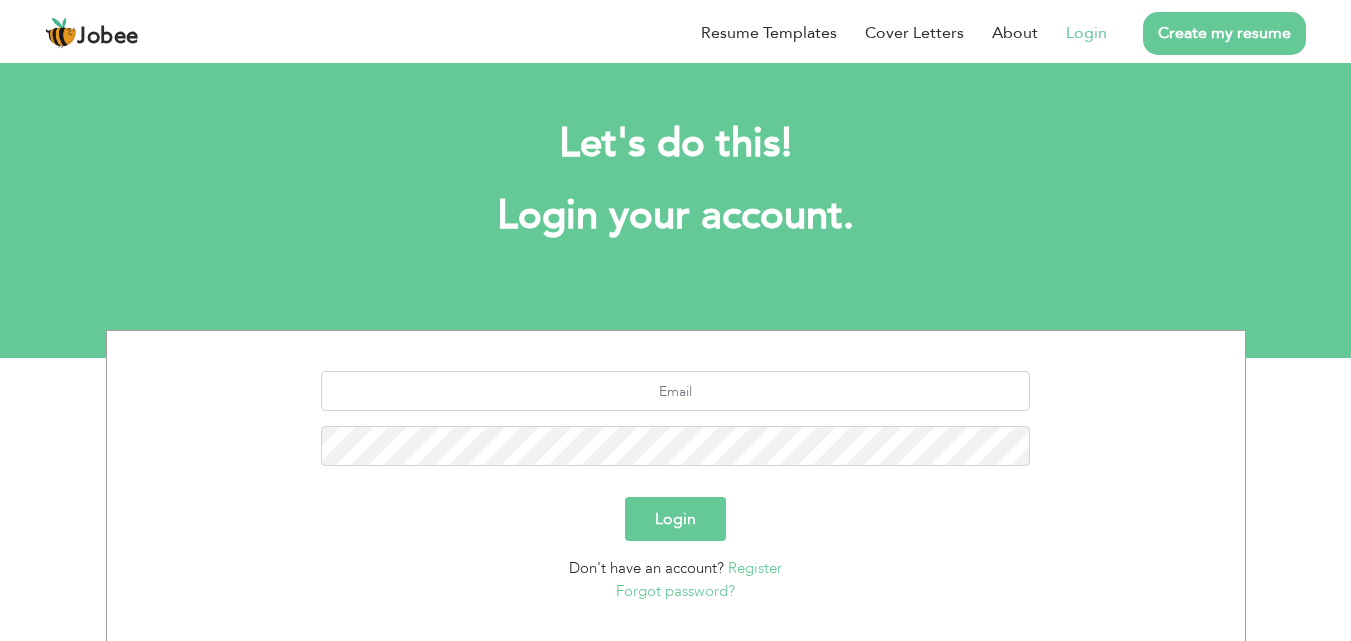 click on "Login" at bounding box center [1086, 33] 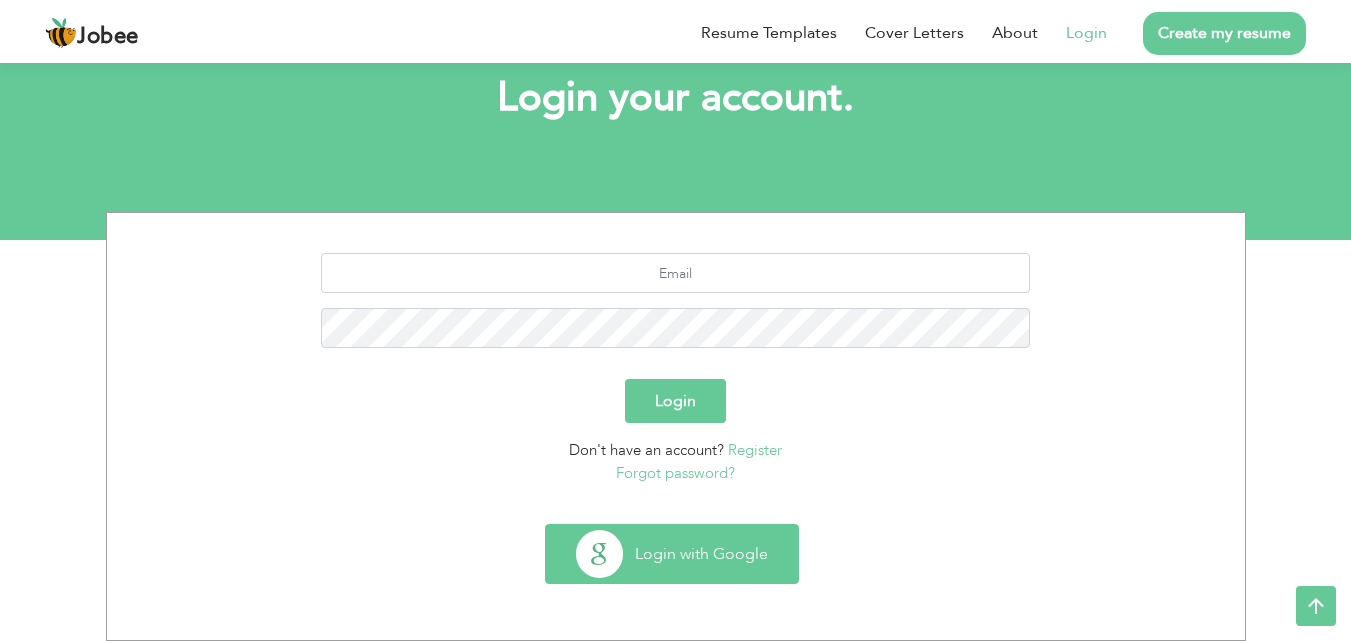 click on "Login with Google" at bounding box center [672, 554] 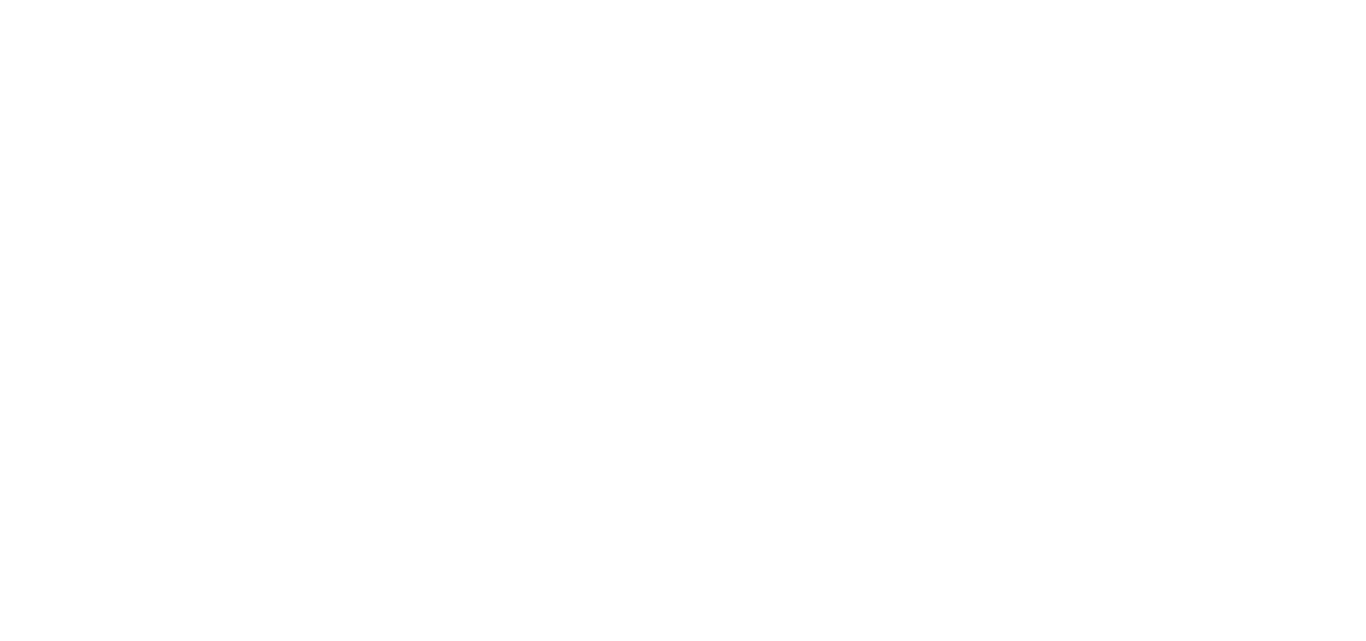 scroll, scrollTop: 0, scrollLeft: 0, axis: both 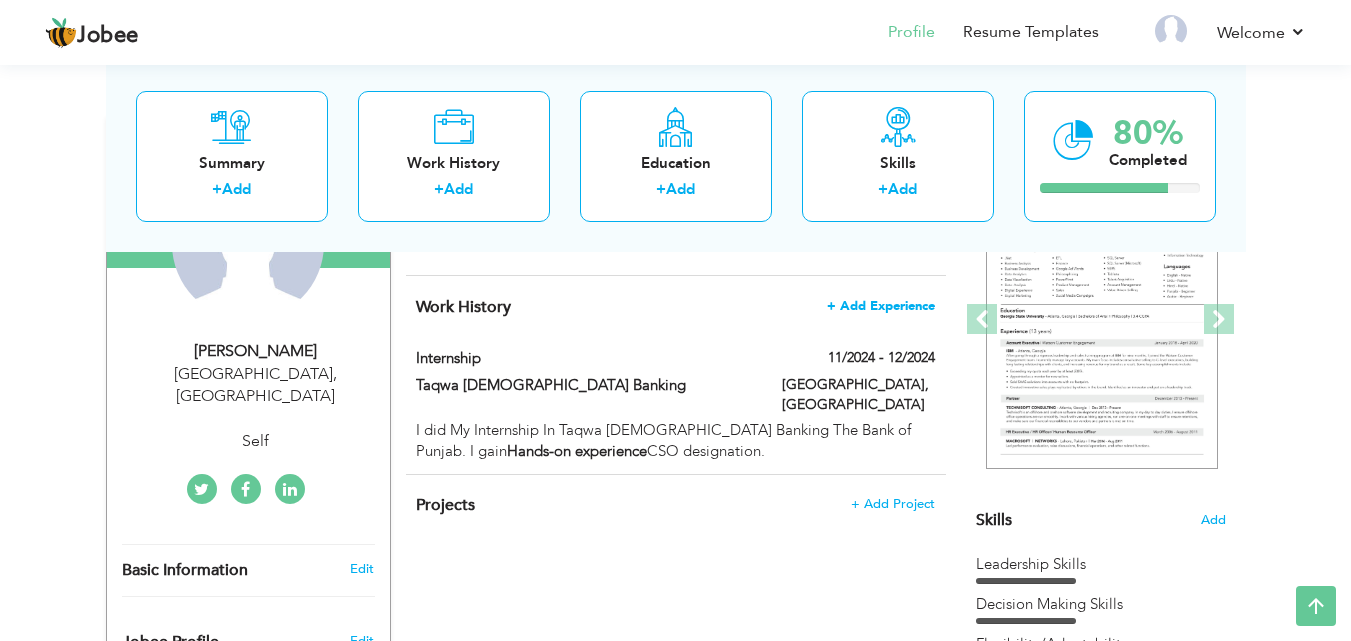 click on "+ Add Experience" at bounding box center (881, 306) 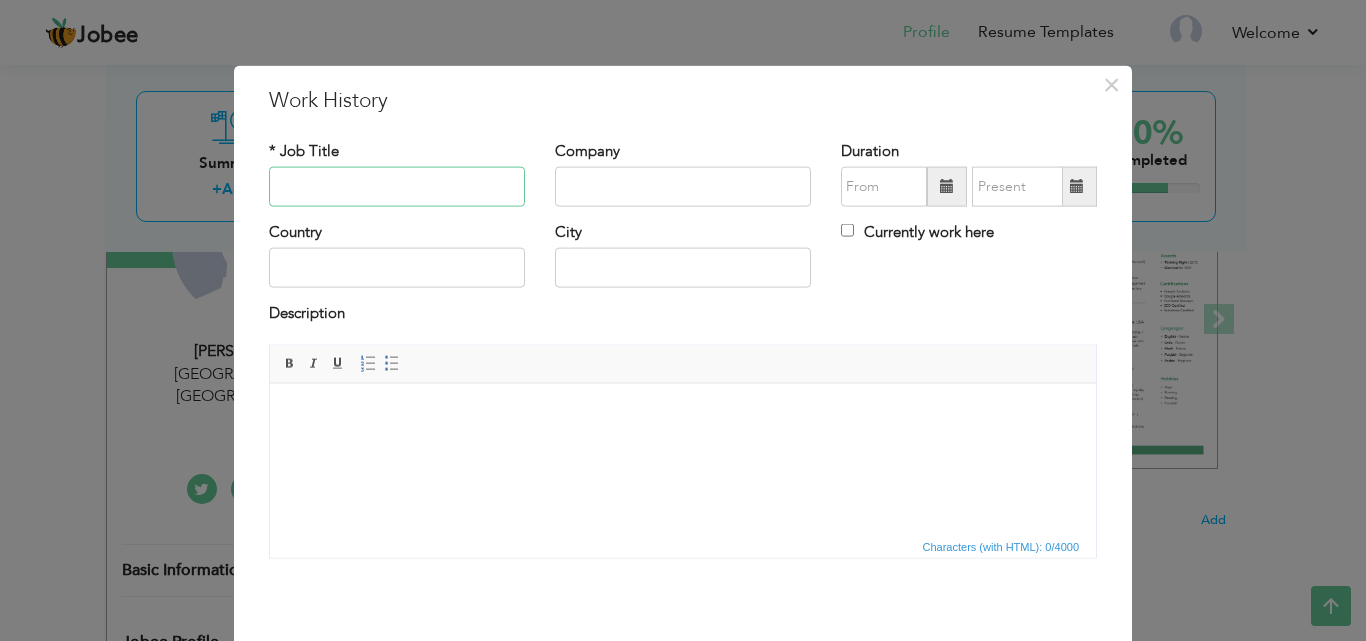 click at bounding box center [397, 187] 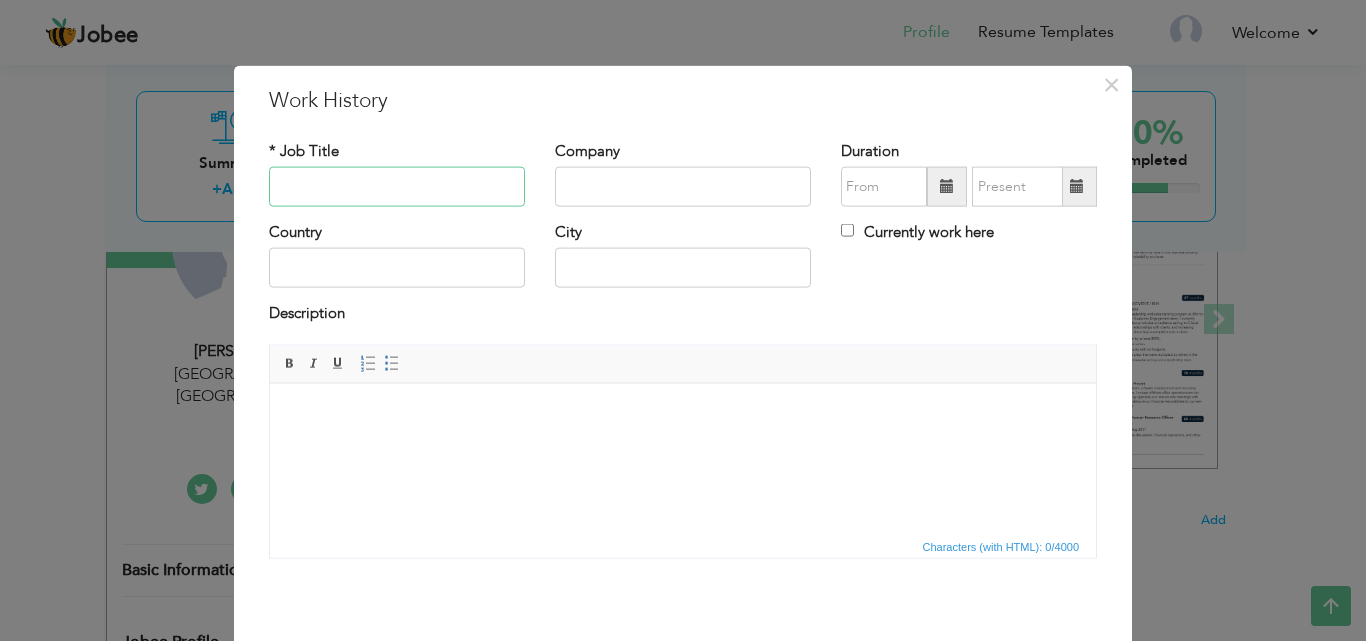 click at bounding box center [397, 187] 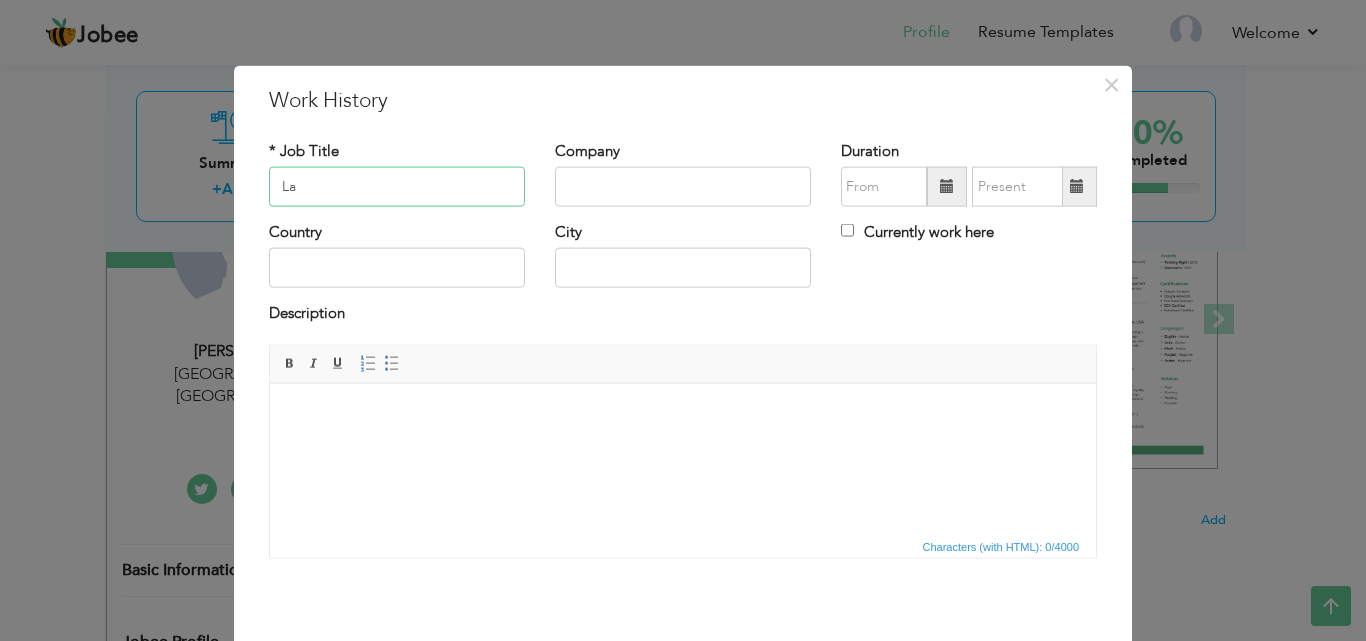 type on "L" 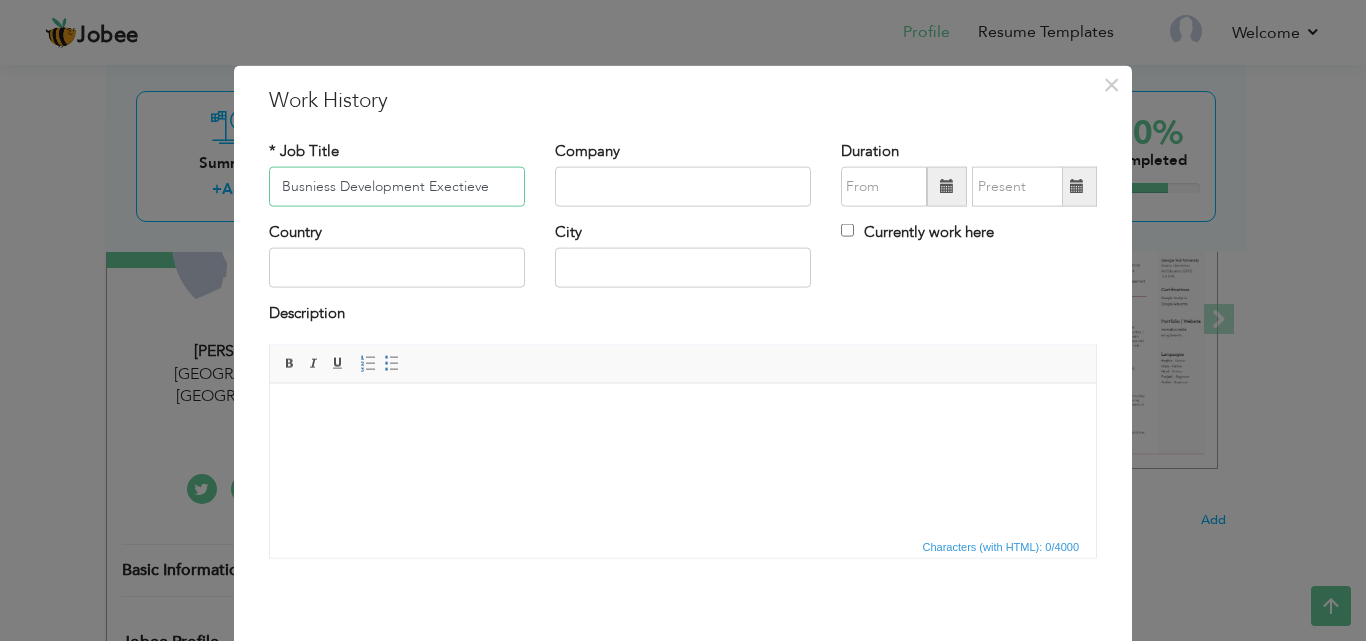 type on "Busniess Development Exectieve" 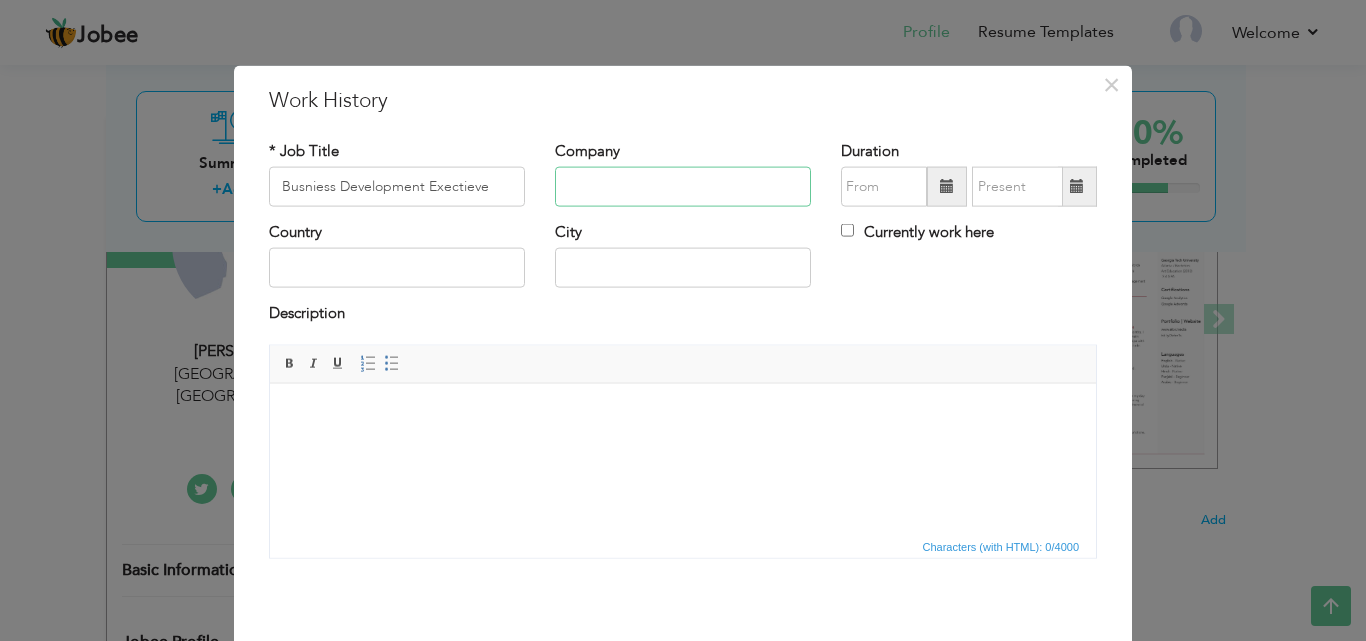 click at bounding box center (683, 187) 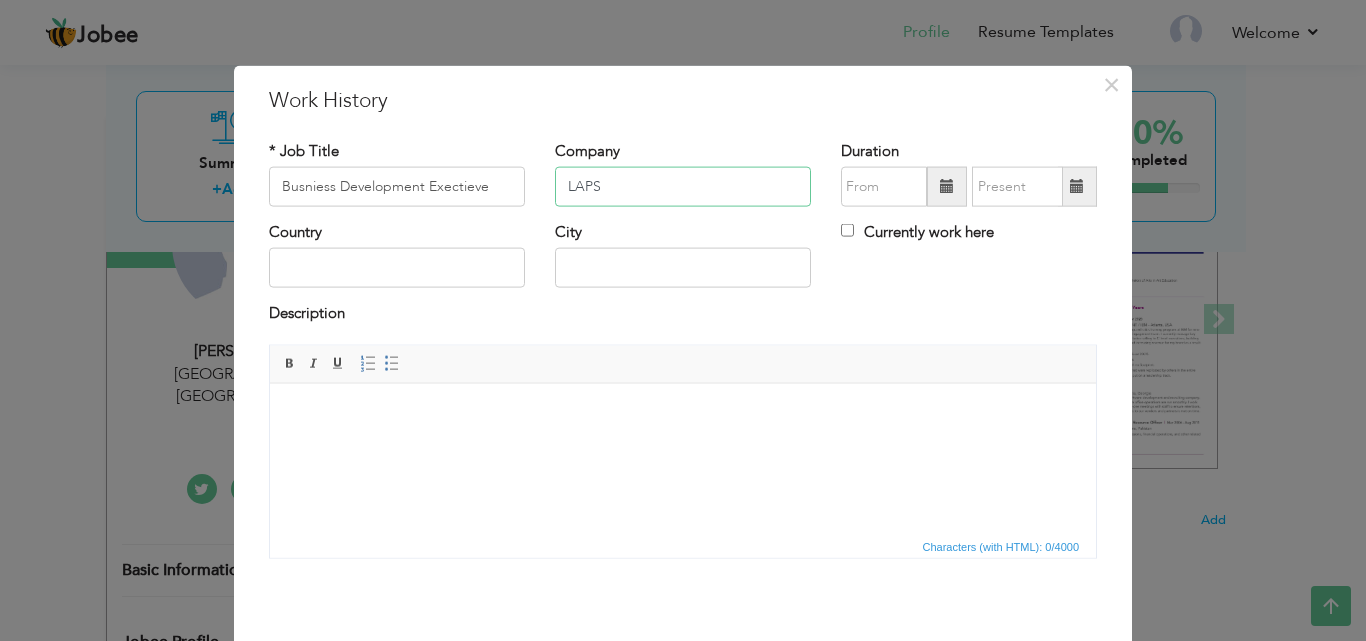 type on "LAPS" 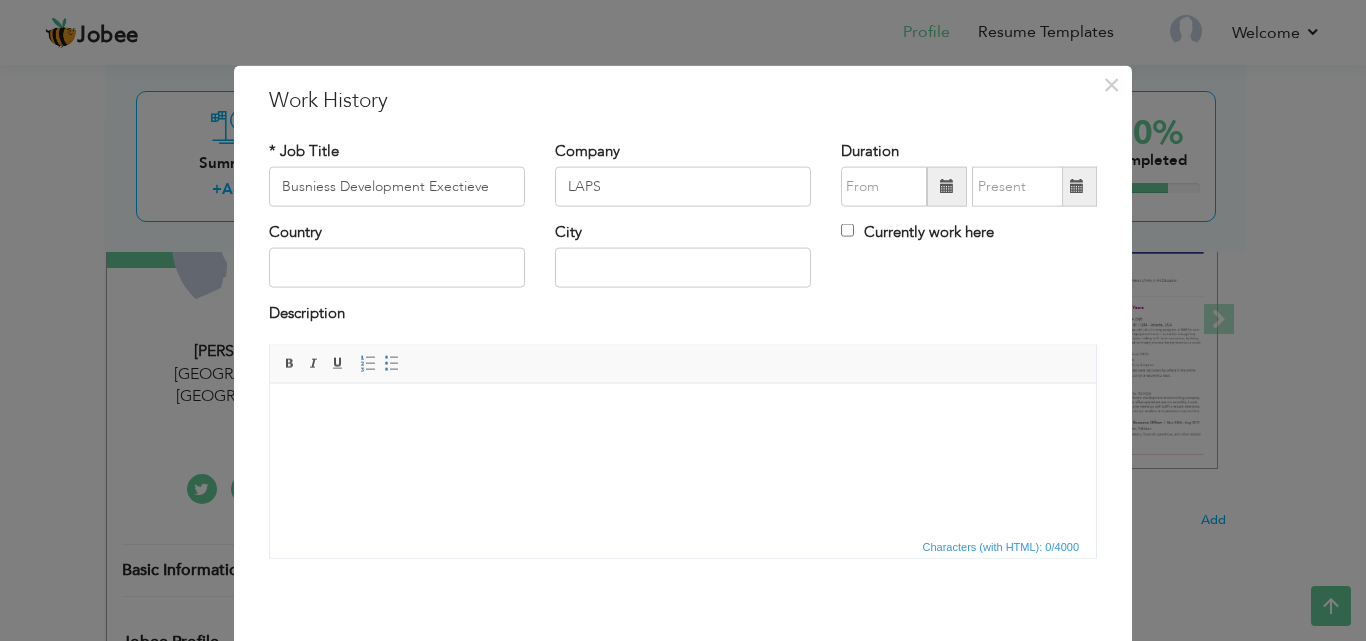 click at bounding box center (947, 187) 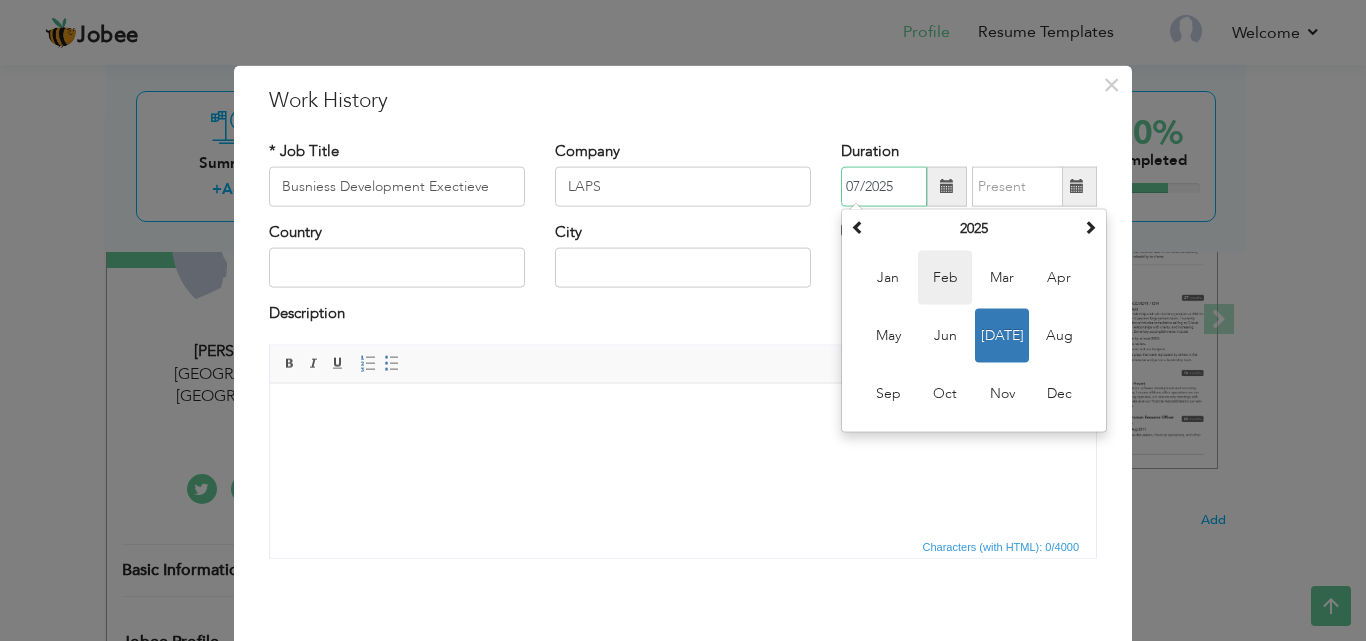click on "Feb" at bounding box center [945, 278] 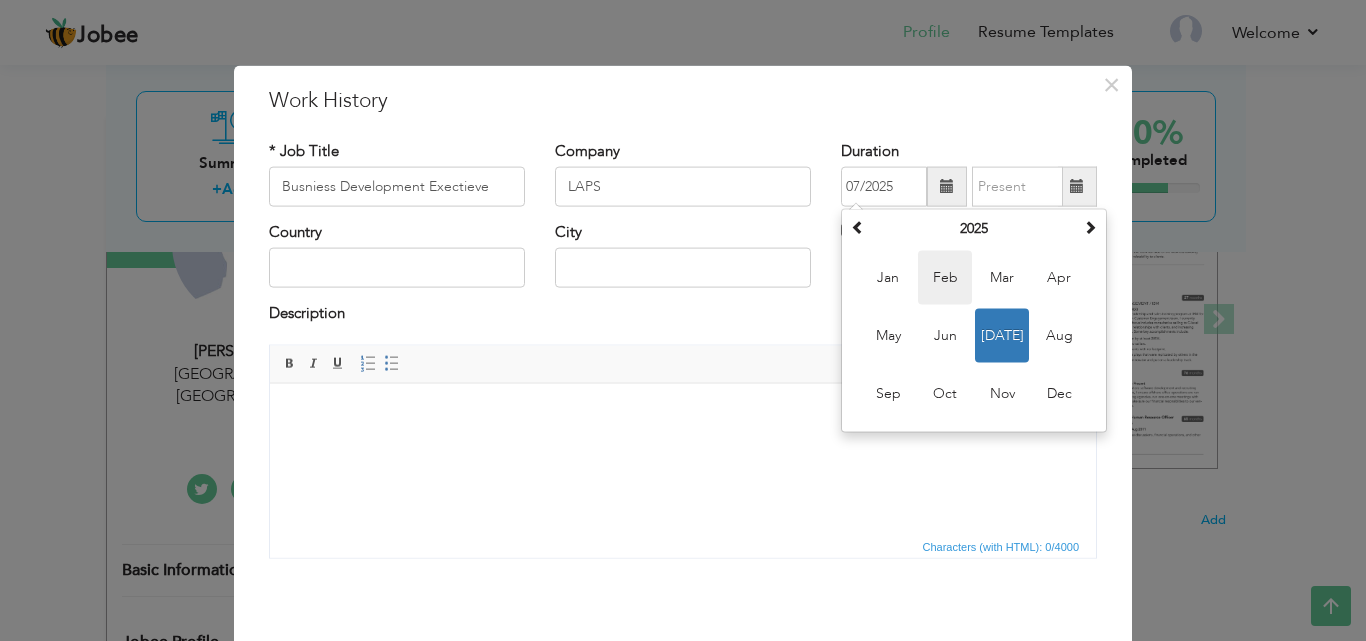 type on "02/2025" 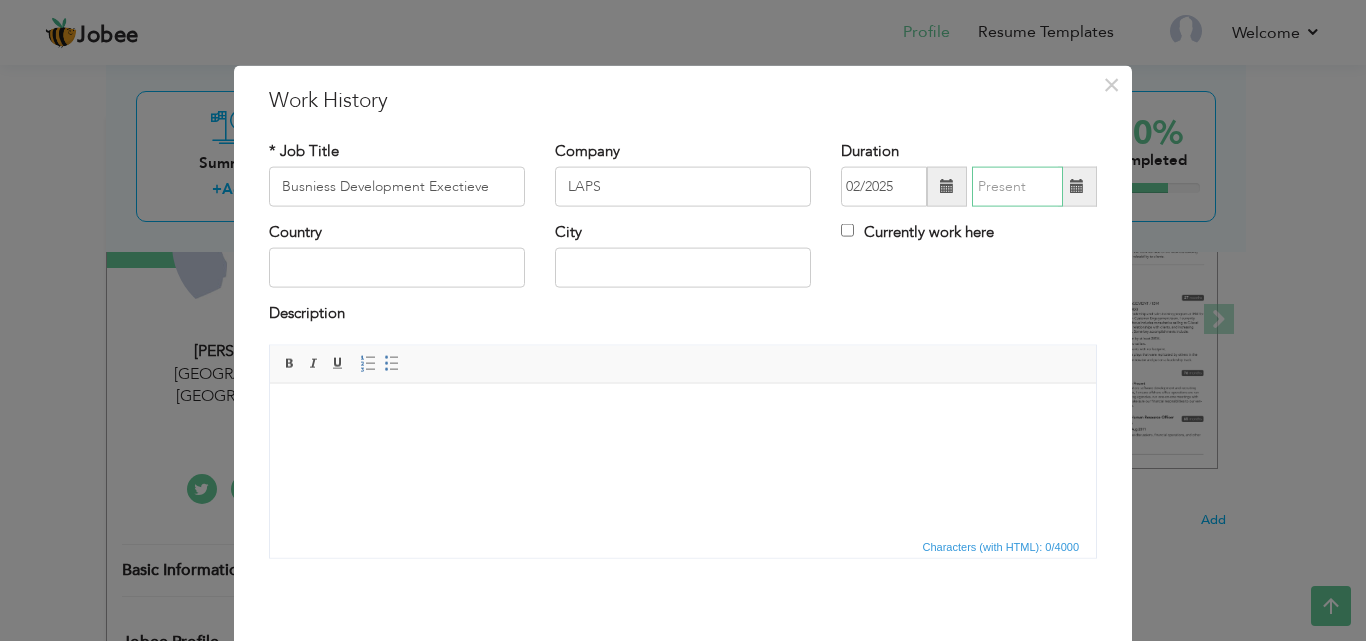 type on "07/2025" 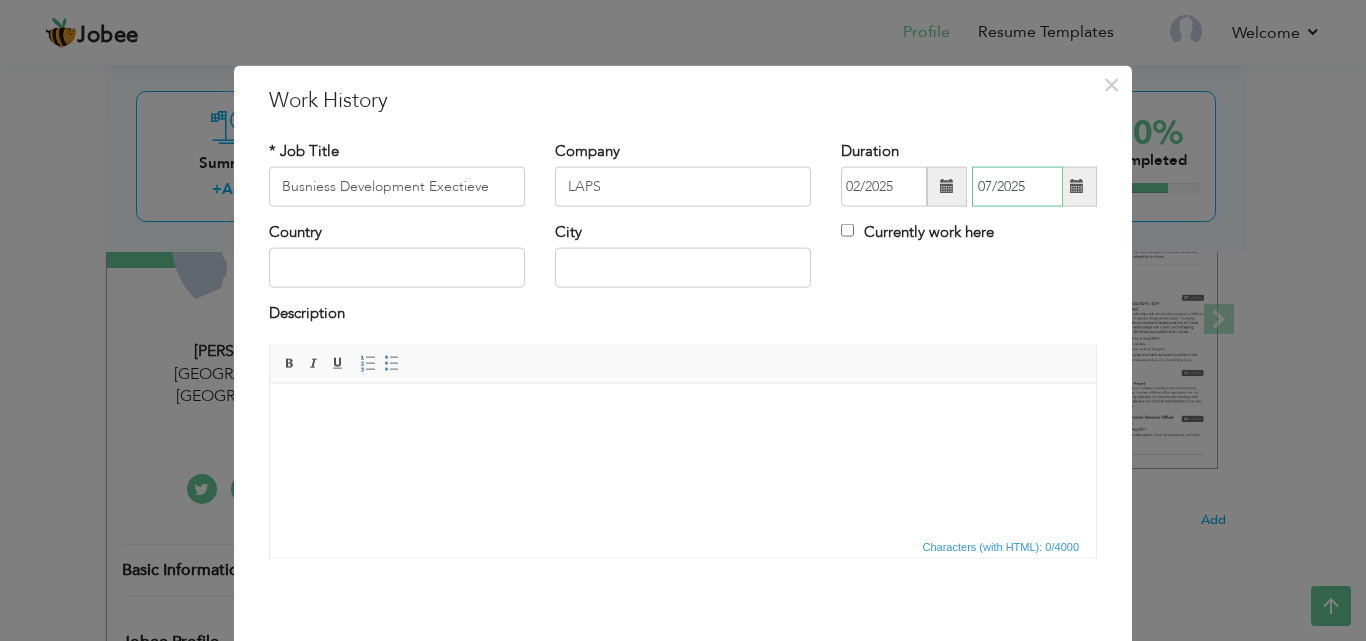 click on "07/2025" at bounding box center (1017, 187) 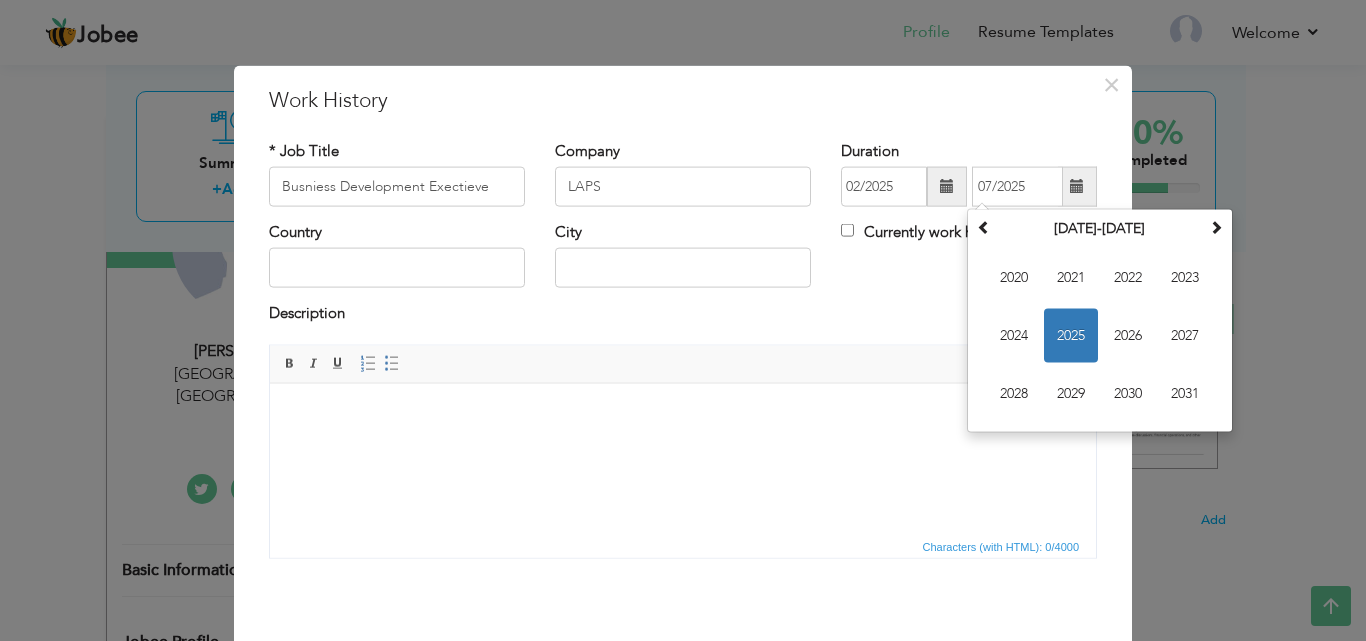 click on "Currently work here" at bounding box center (917, 232) 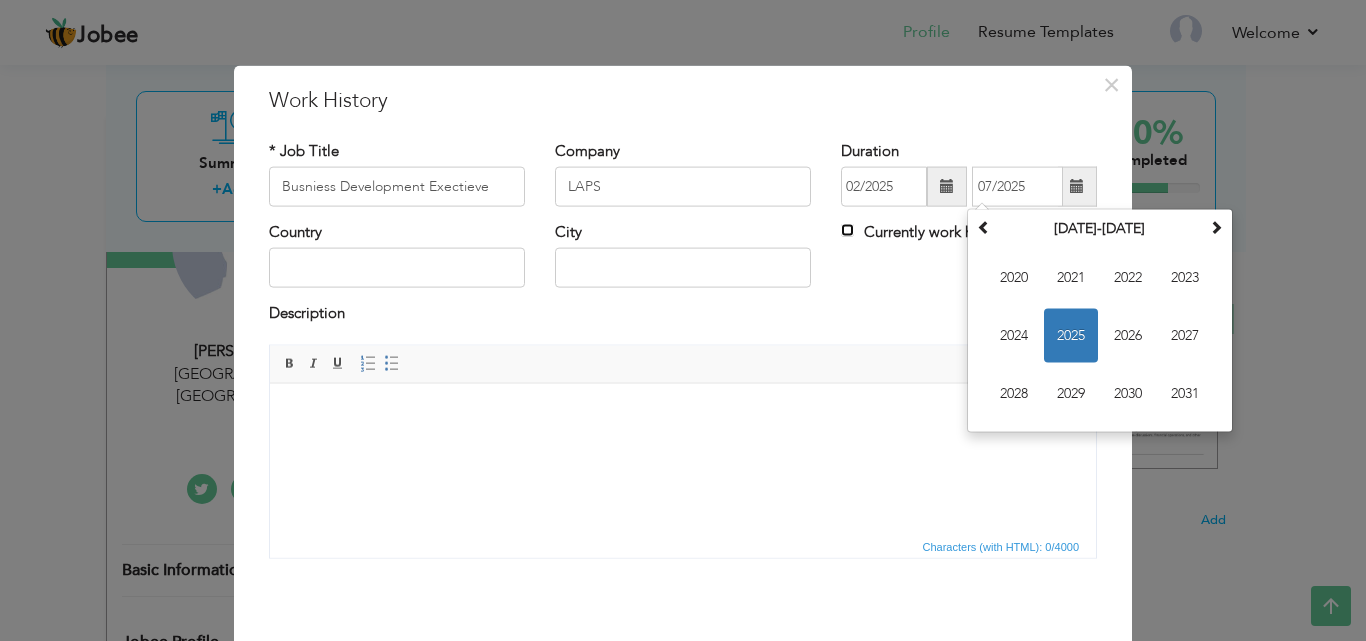 click on "Currently work here" at bounding box center [847, 230] 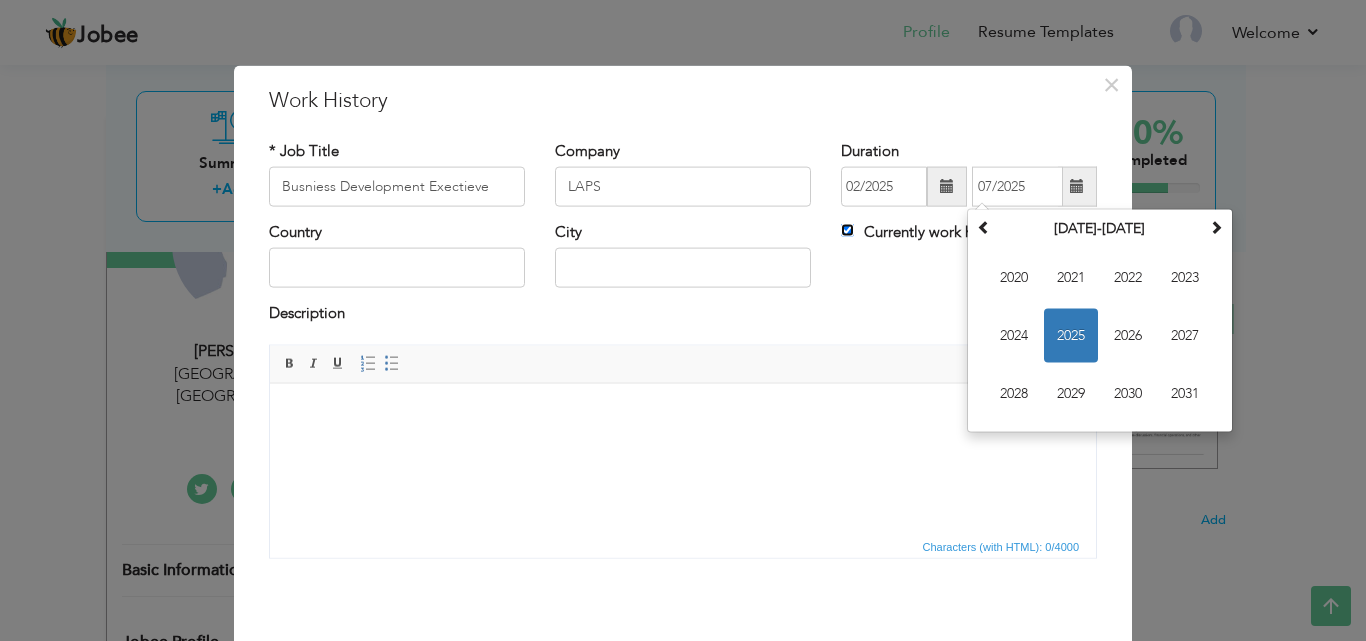 type 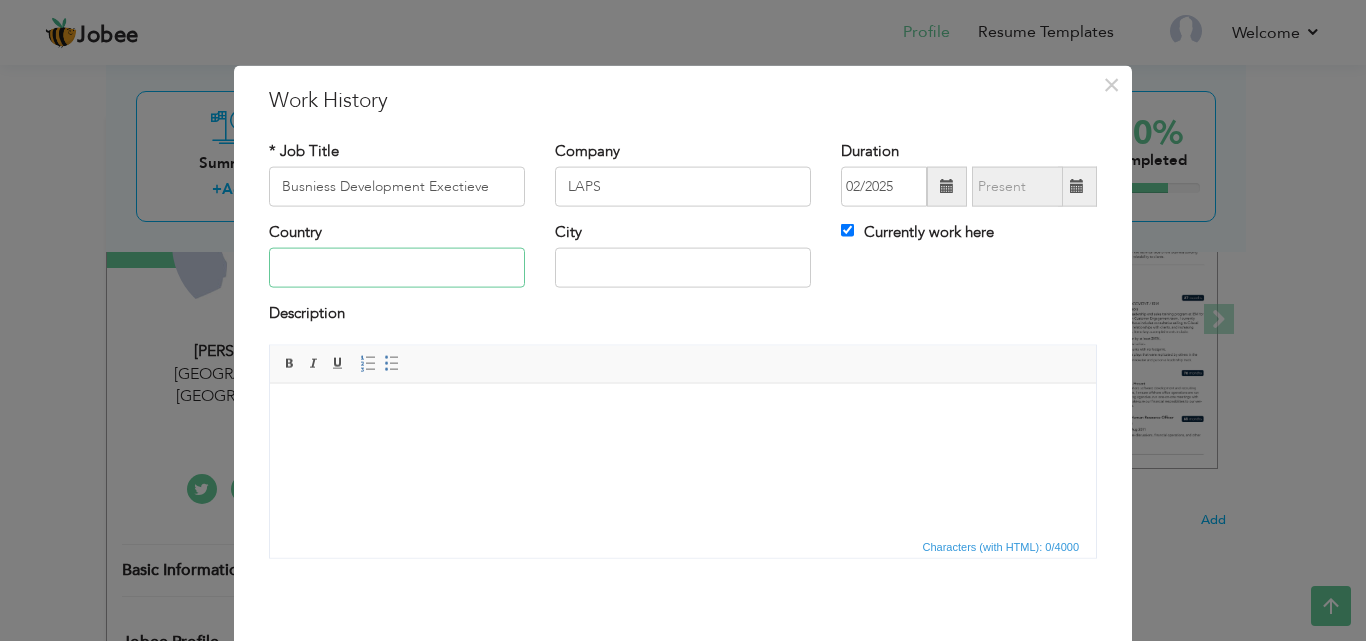 click at bounding box center (397, 268) 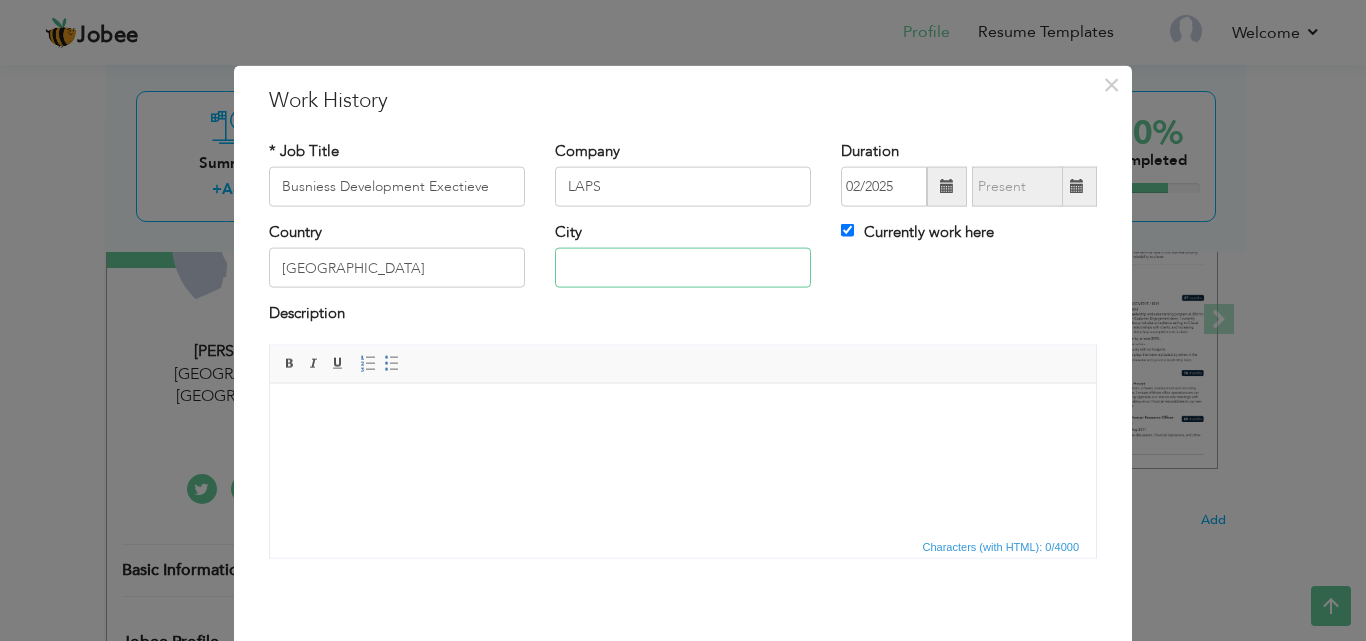 type on "[GEOGRAPHIC_DATA]" 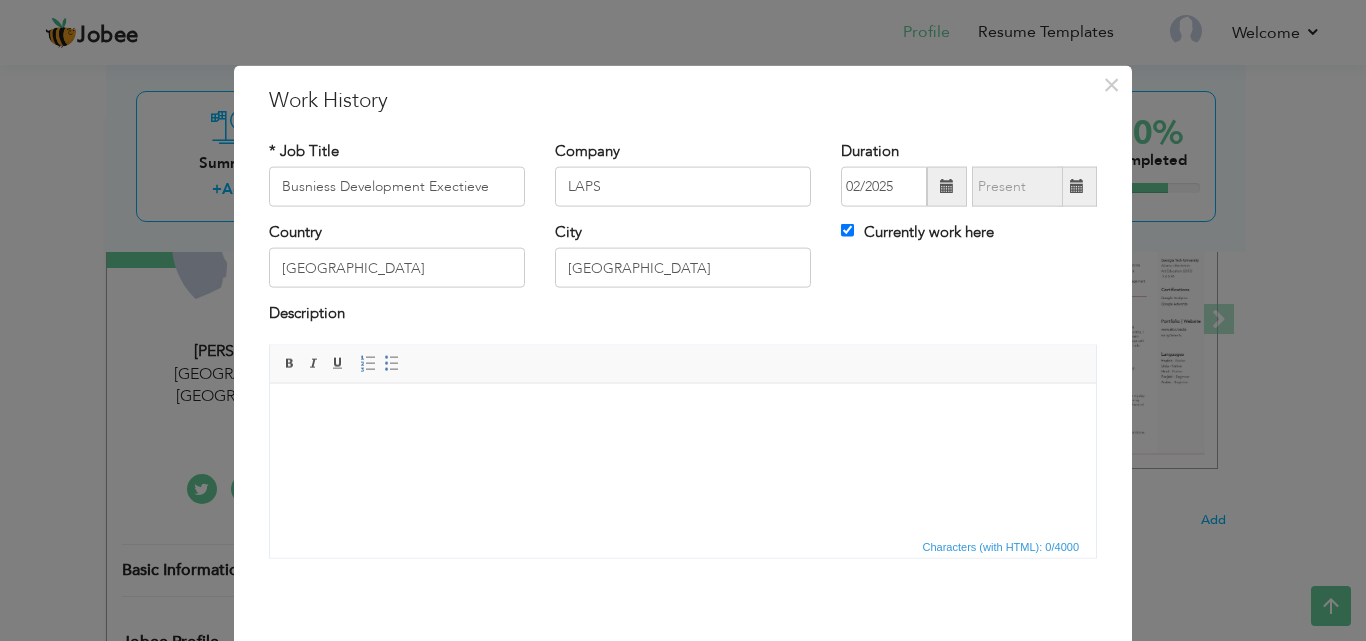 click at bounding box center [683, 413] 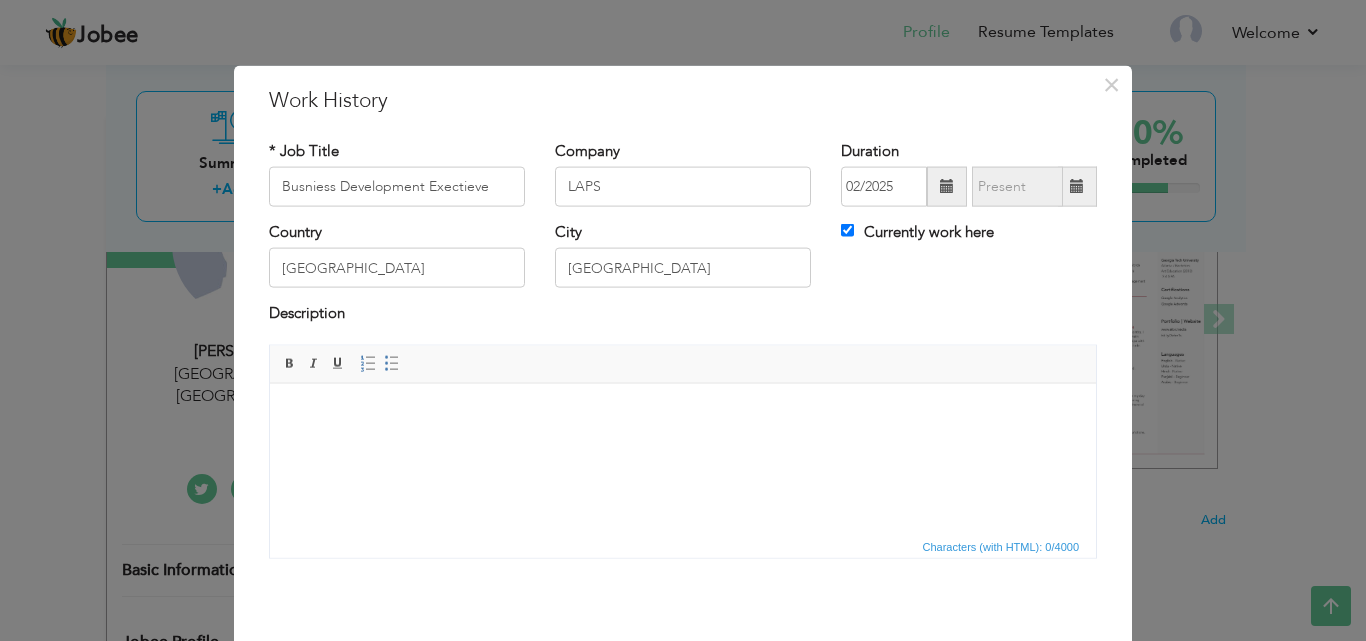 scroll, scrollTop: 79, scrollLeft: 0, axis: vertical 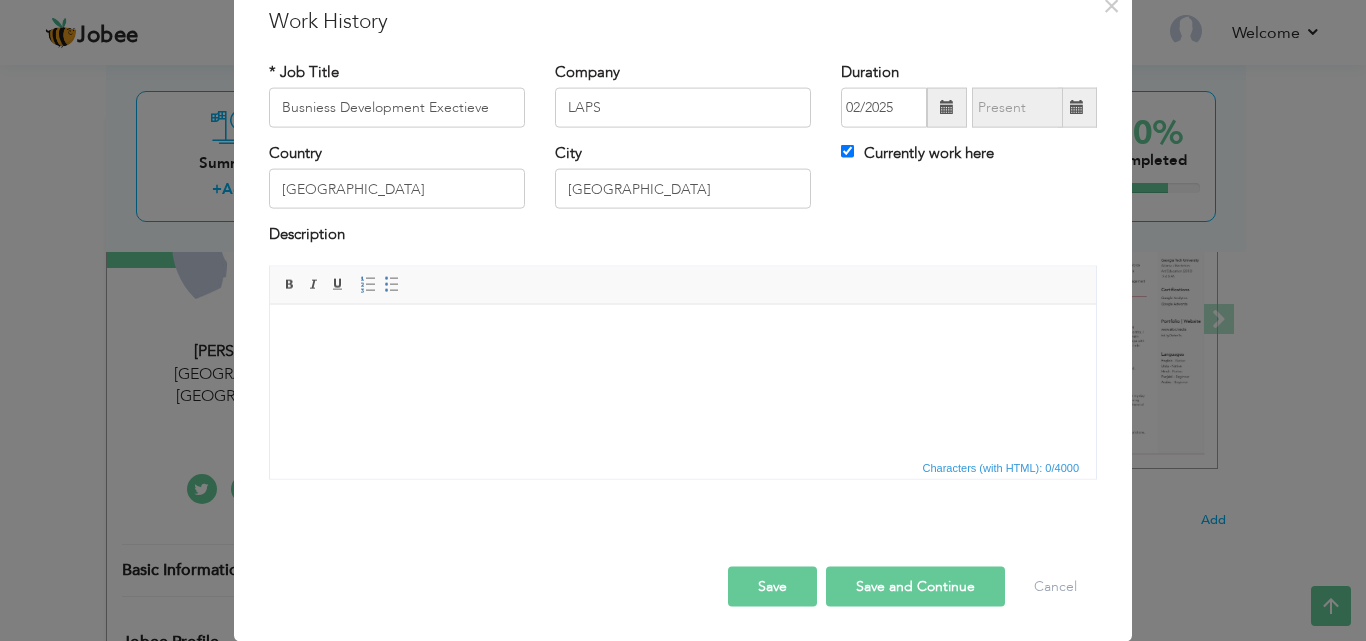 click on "Save and Continue" at bounding box center (915, 586) 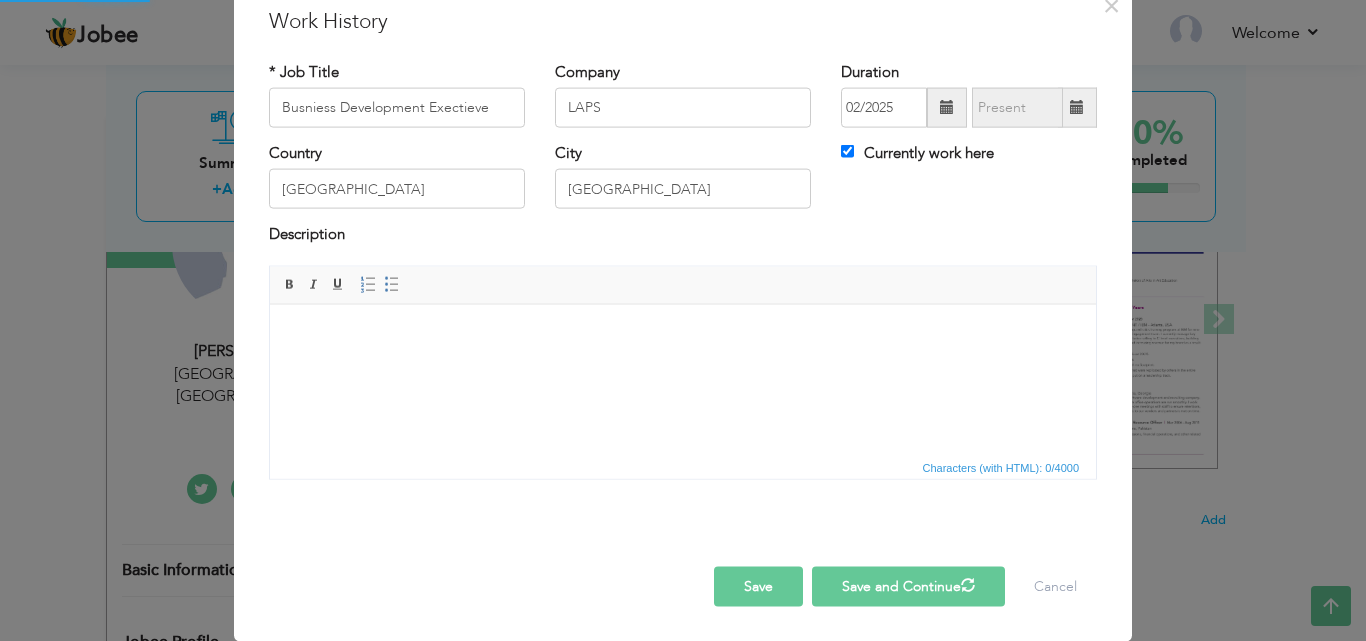 type 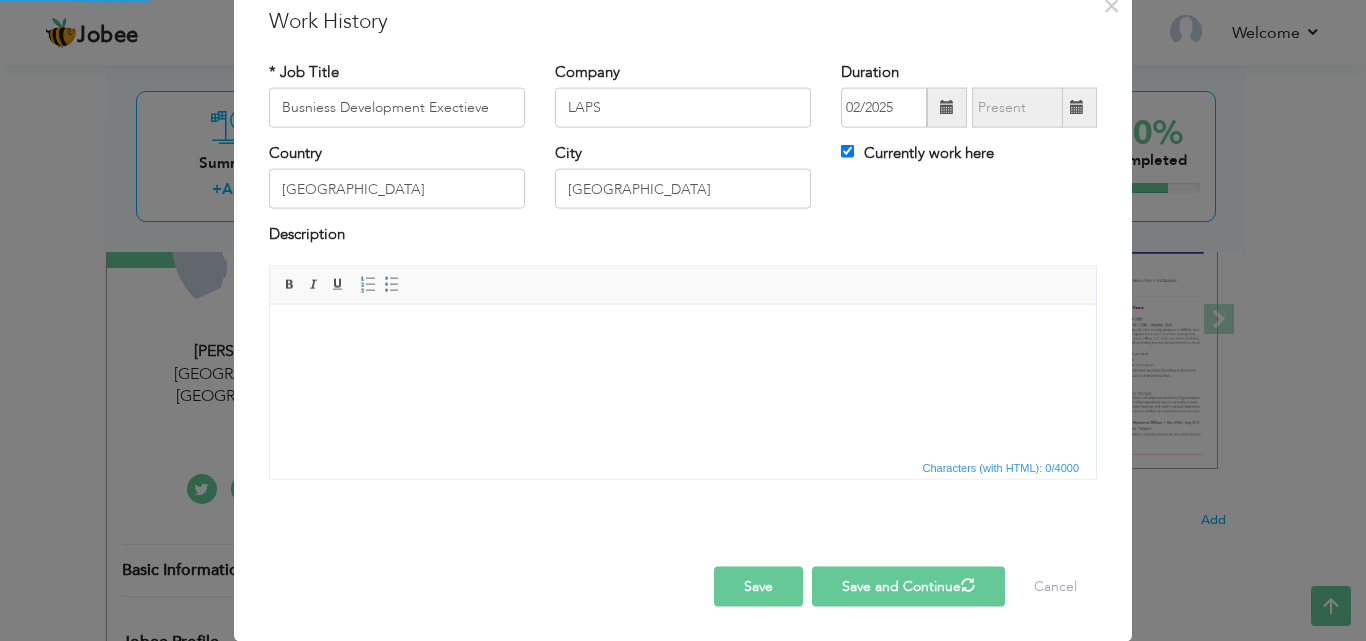 type 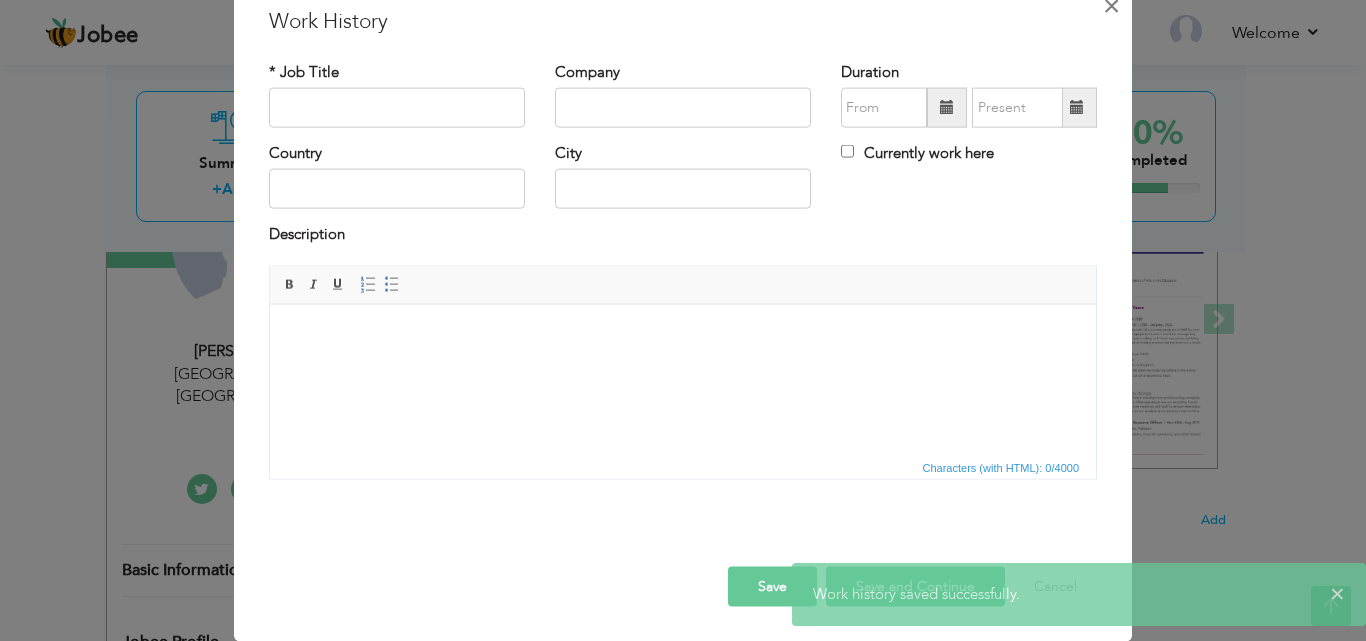 click on "×" at bounding box center (1111, 5) 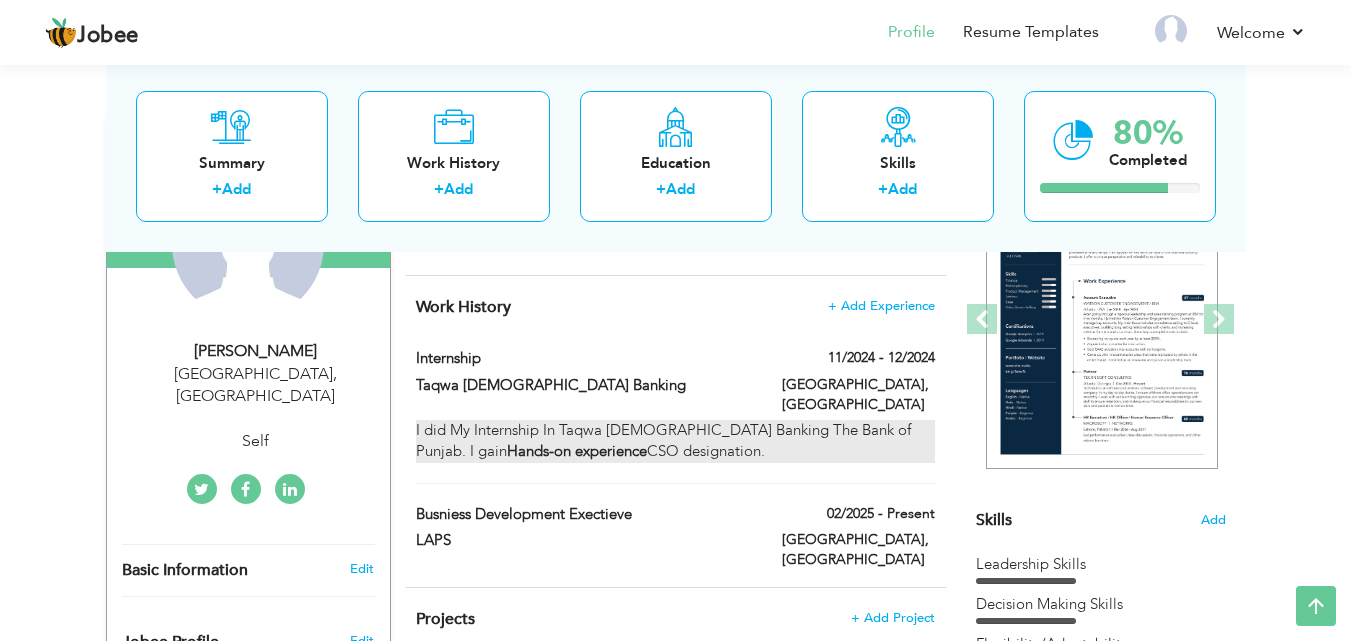 click on "I did My Internship In Taqwa Islamic Banking The Bank of Punjab. I gain  Hands-on experience  CSO designation." at bounding box center [675, 441] 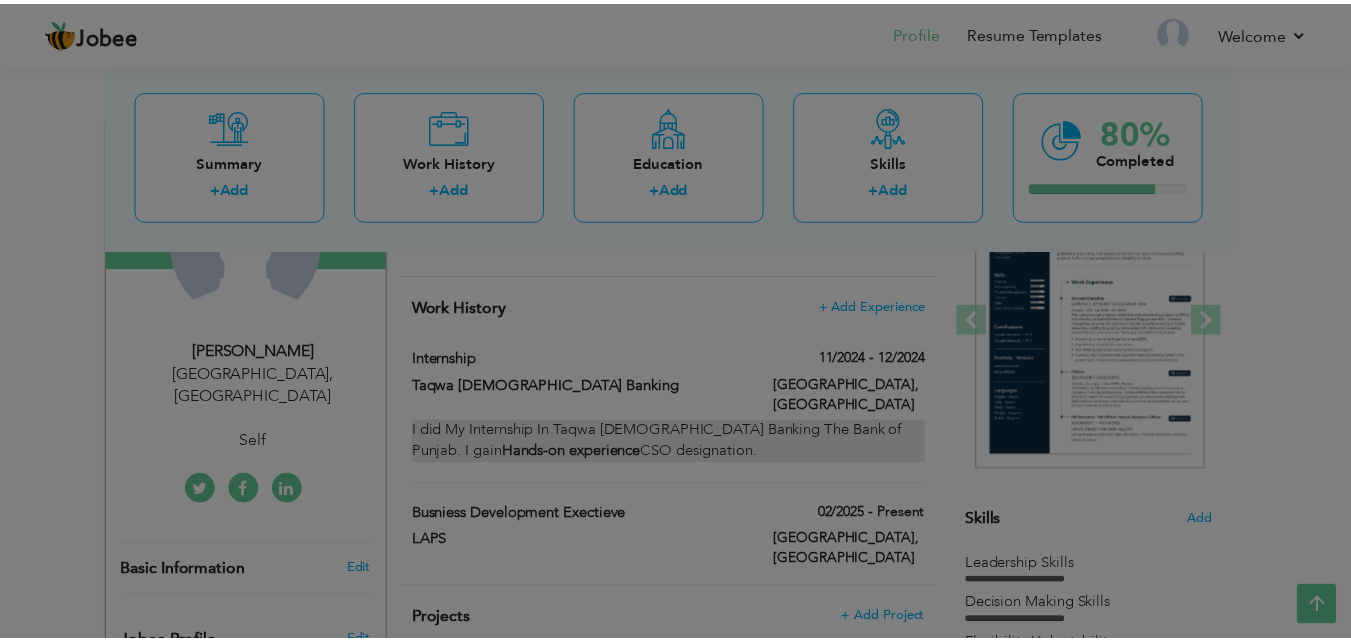 scroll, scrollTop: 0, scrollLeft: 0, axis: both 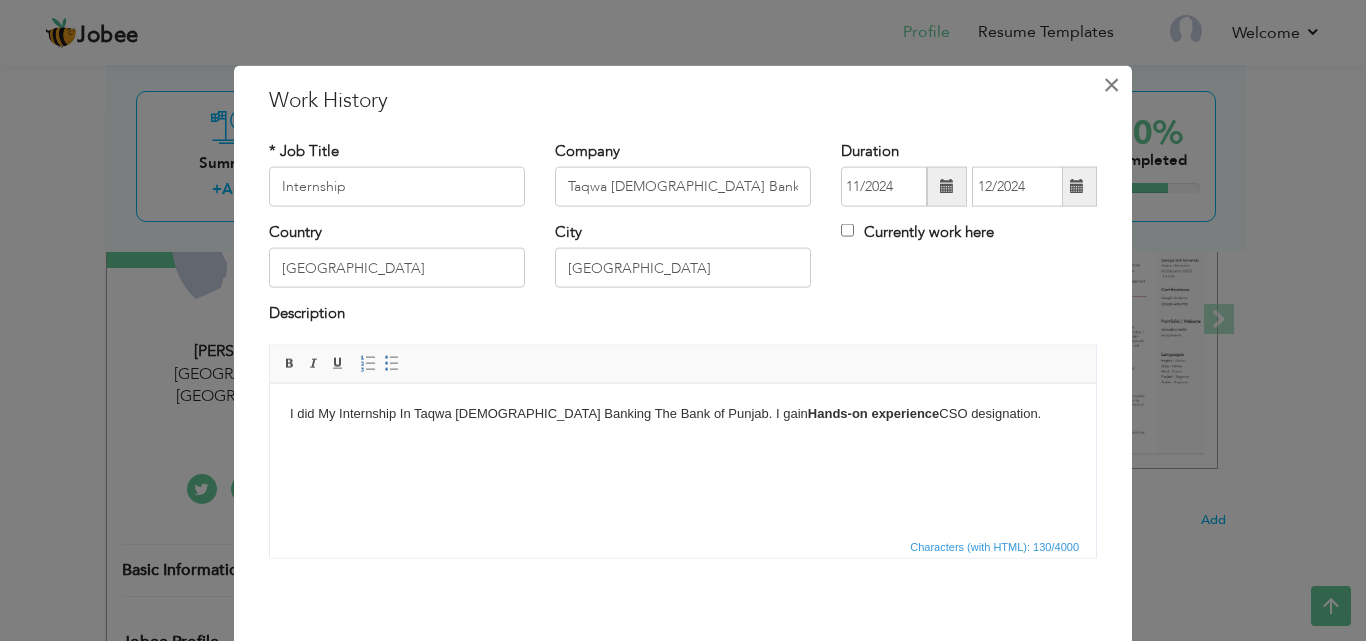 click on "×" at bounding box center (1111, 84) 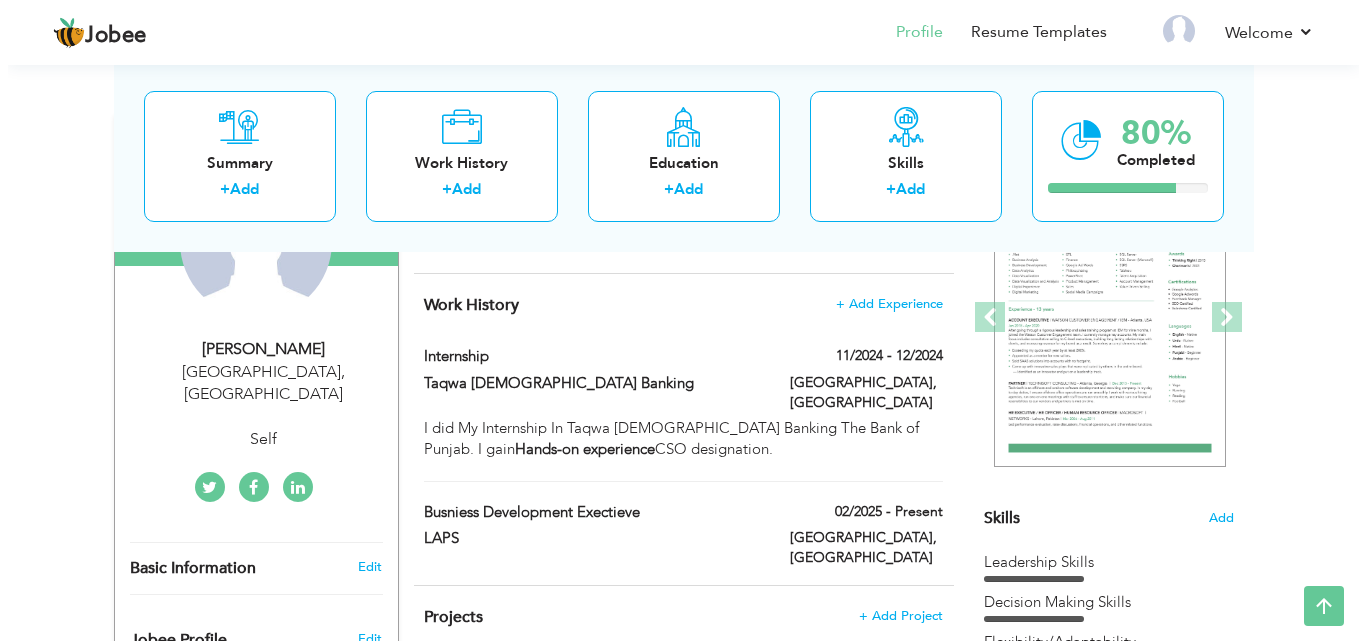 scroll, scrollTop: 260, scrollLeft: 0, axis: vertical 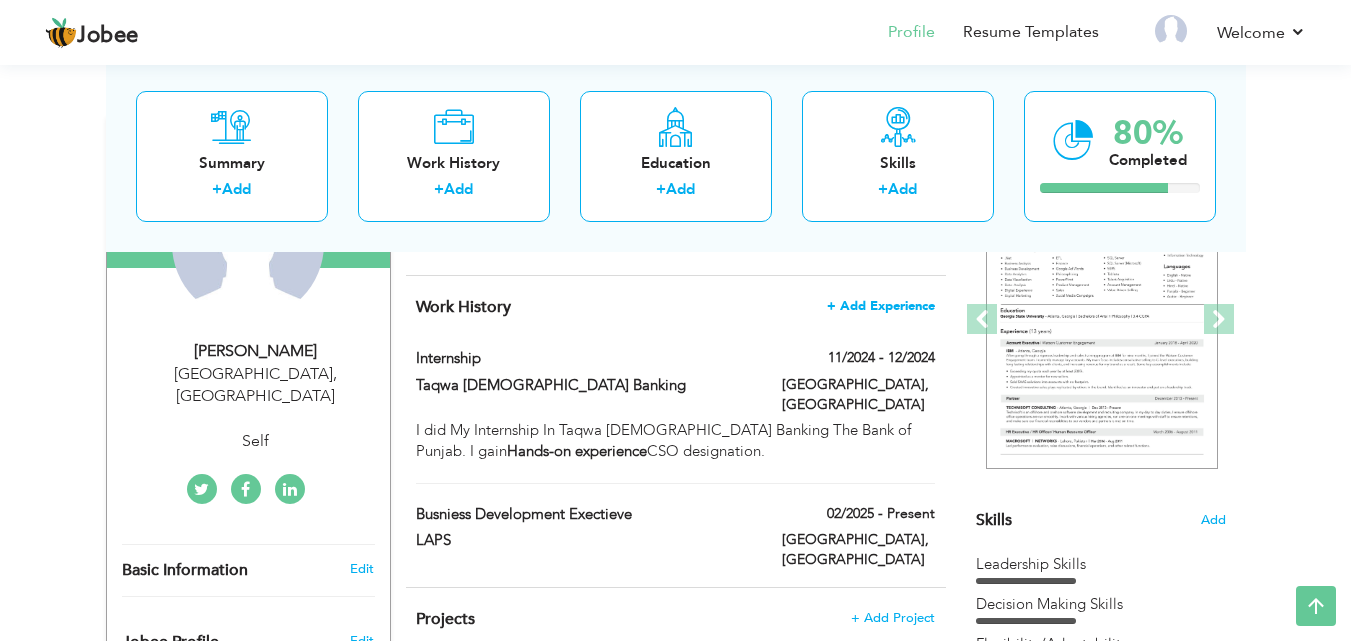 click on "+ Add Experience" at bounding box center [881, 306] 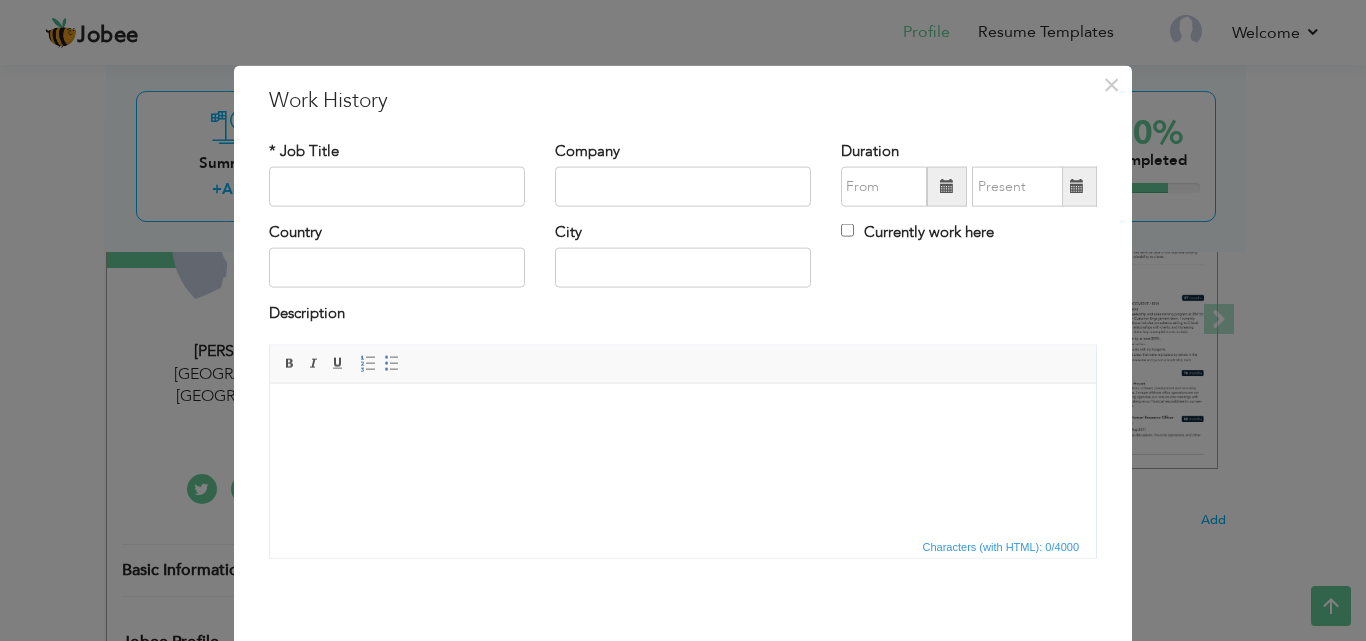 click at bounding box center (947, 186) 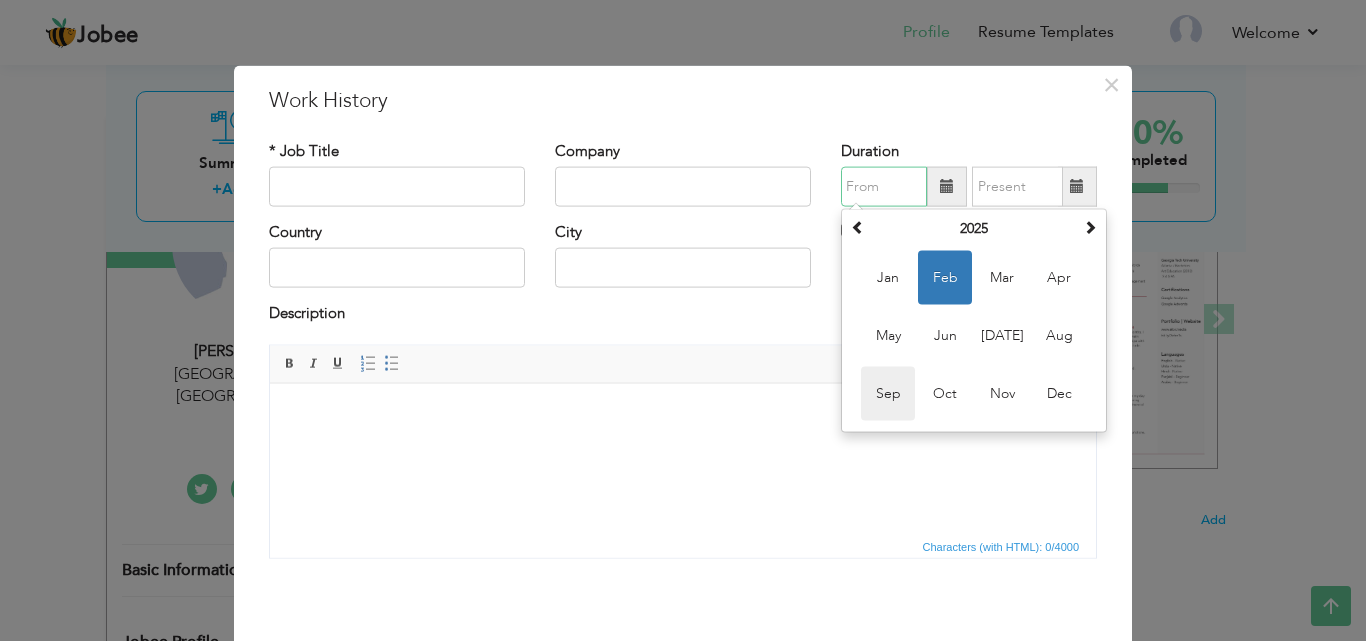 click on "Sep" at bounding box center (888, 394) 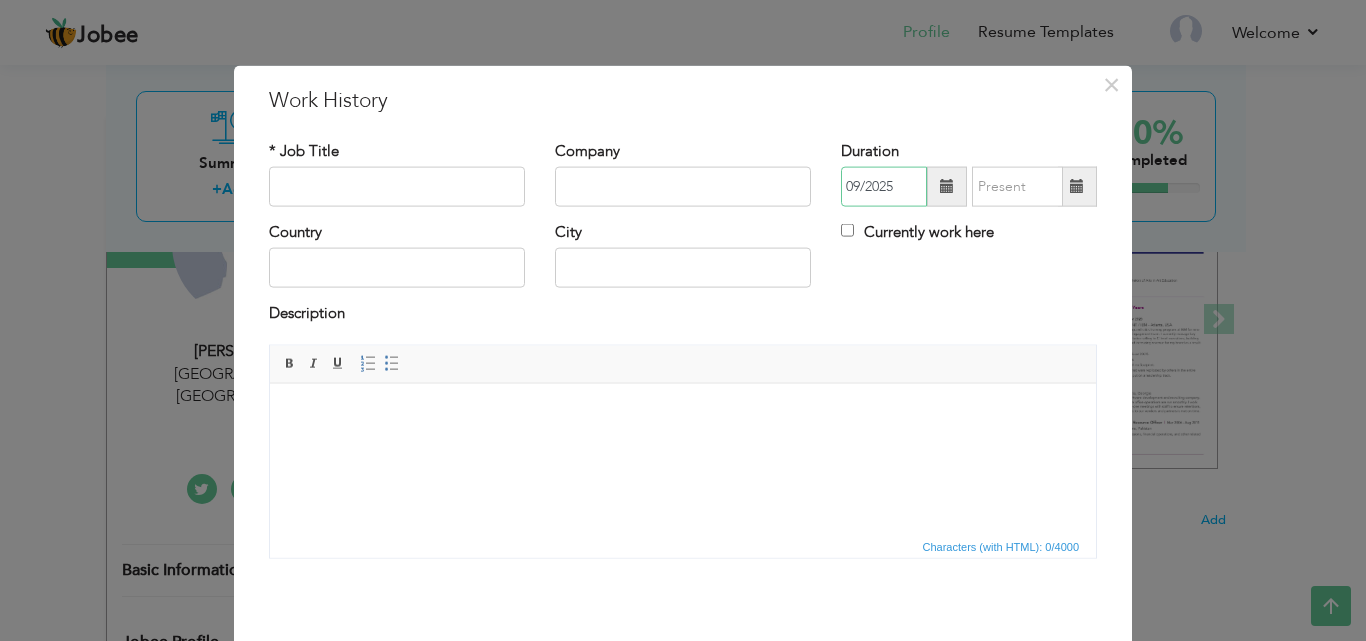 click on "09/2025" at bounding box center [884, 187] 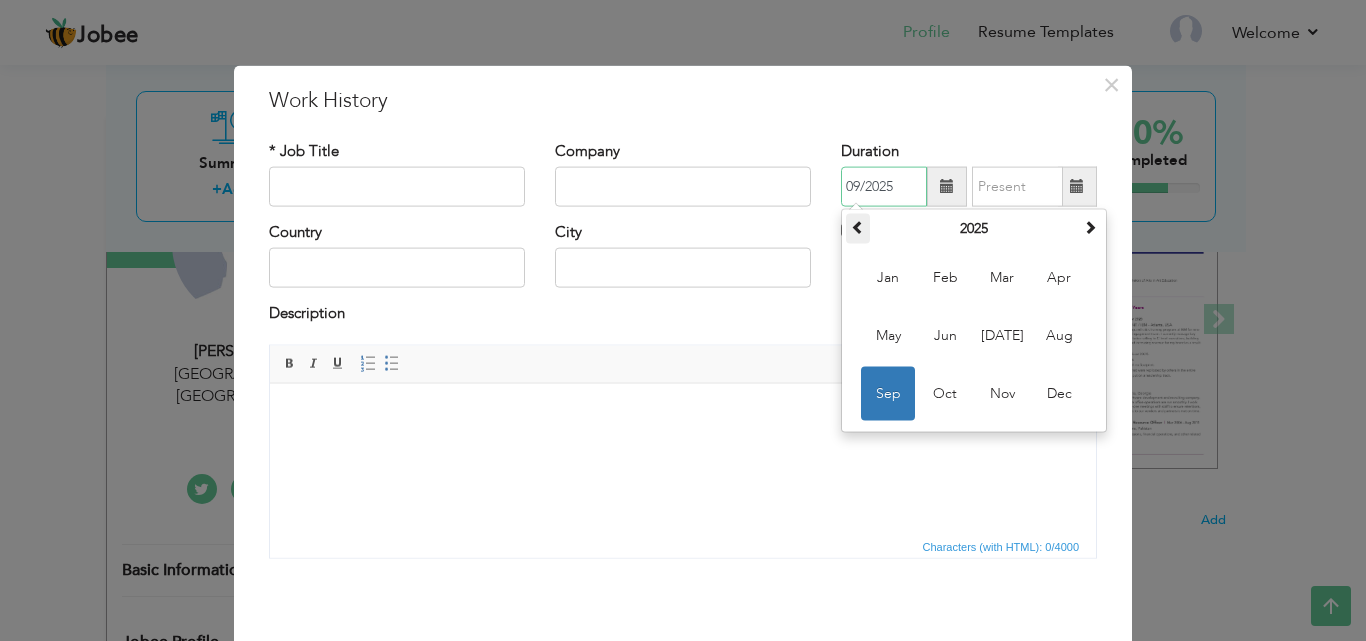 click at bounding box center (858, 229) 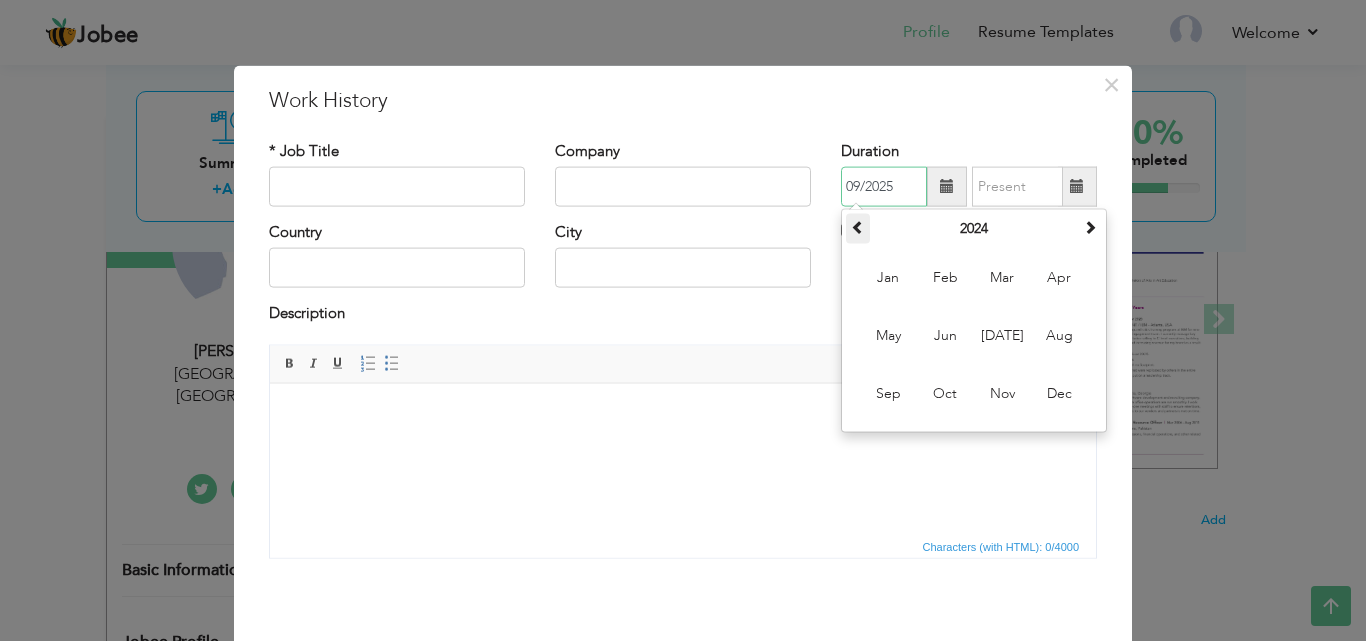 click at bounding box center [858, 229] 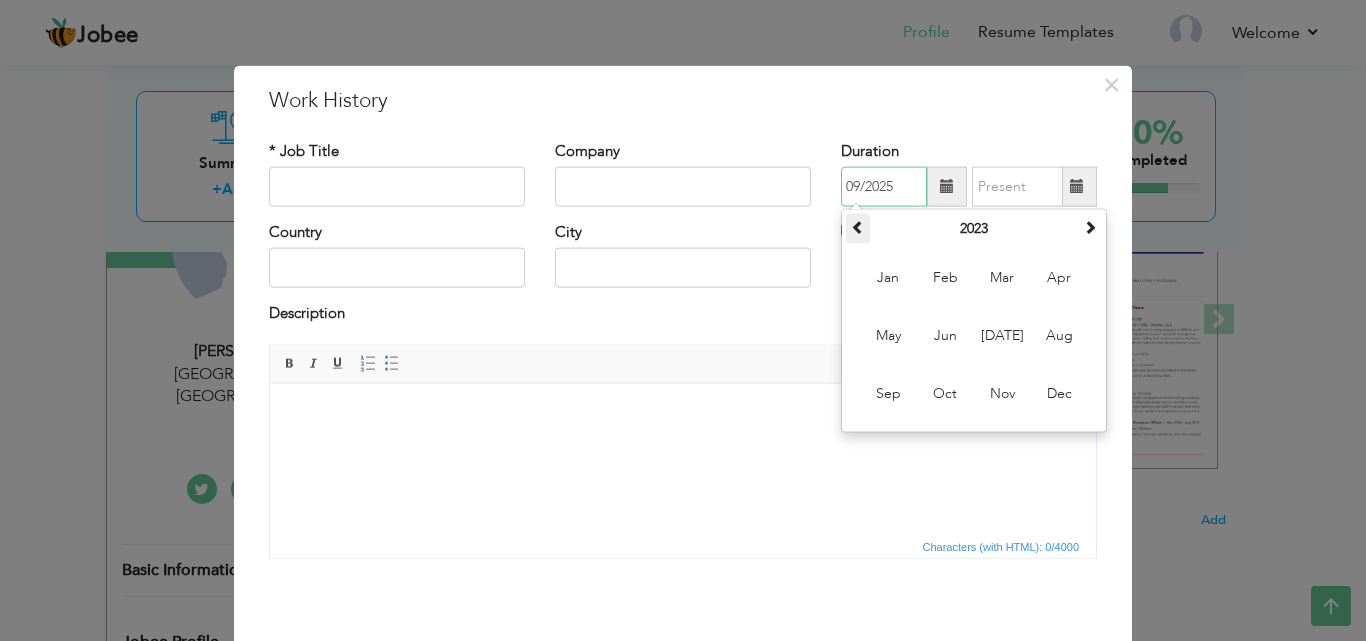 click at bounding box center [858, 229] 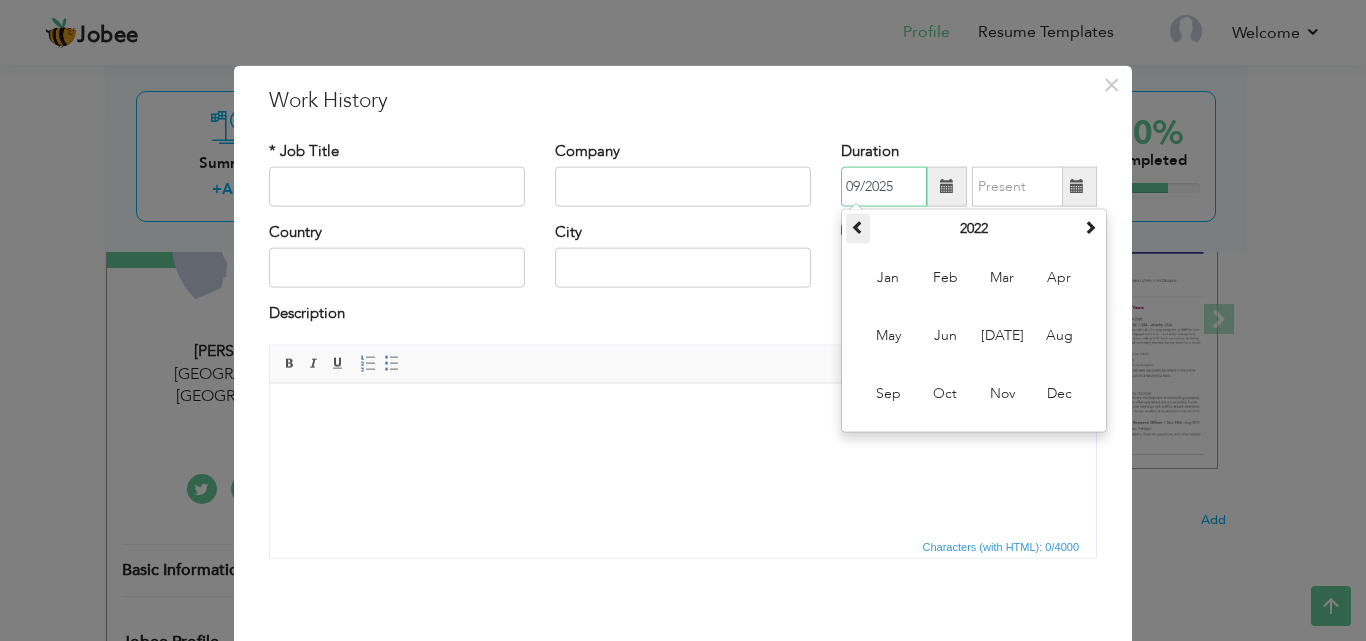 click at bounding box center (858, 227) 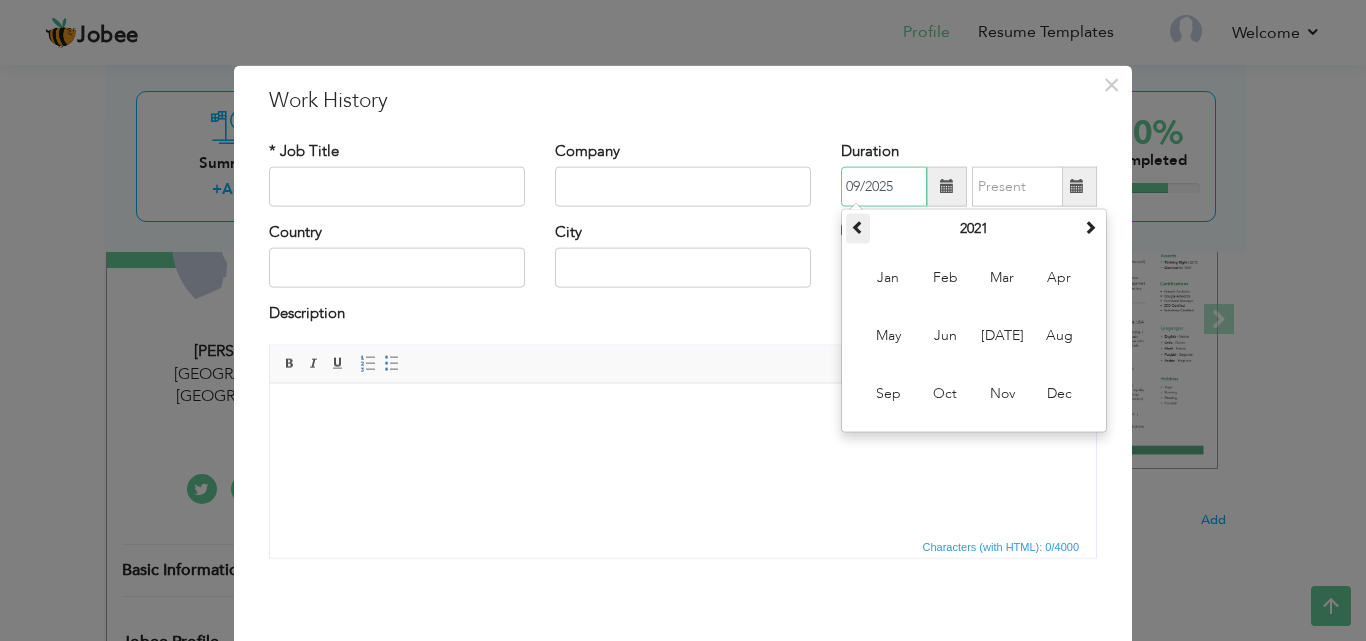 click at bounding box center [858, 227] 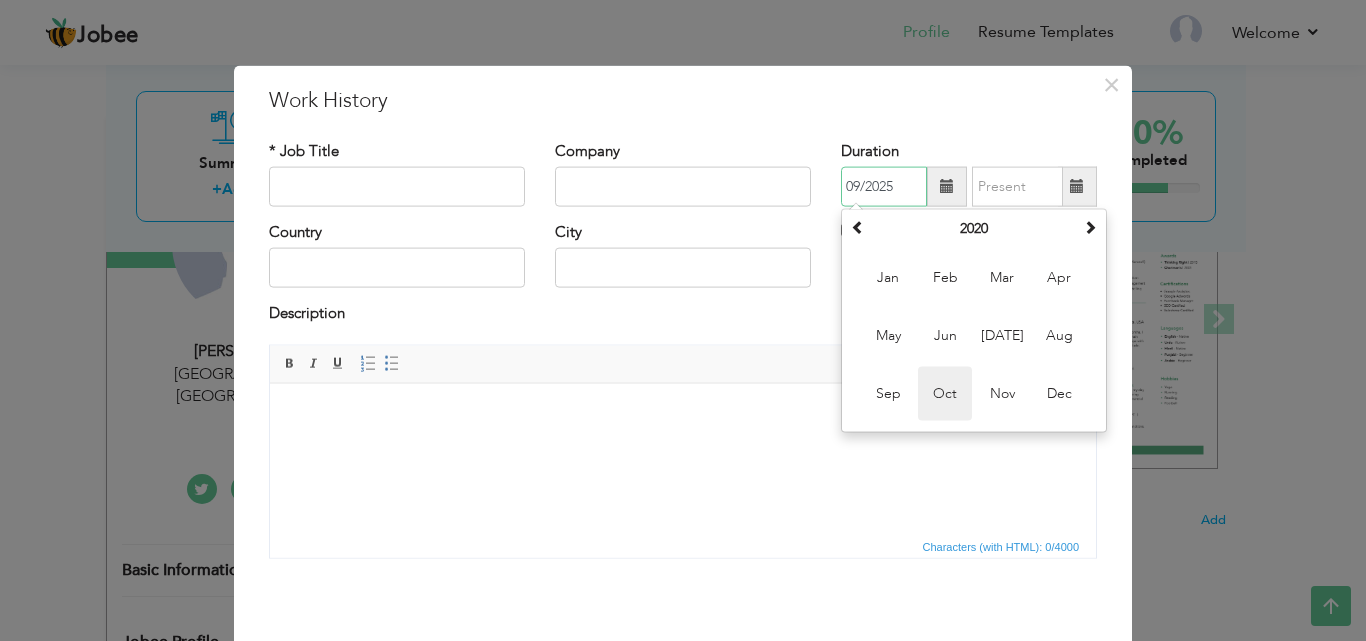 click on "Oct" at bounding box center [945, 394] 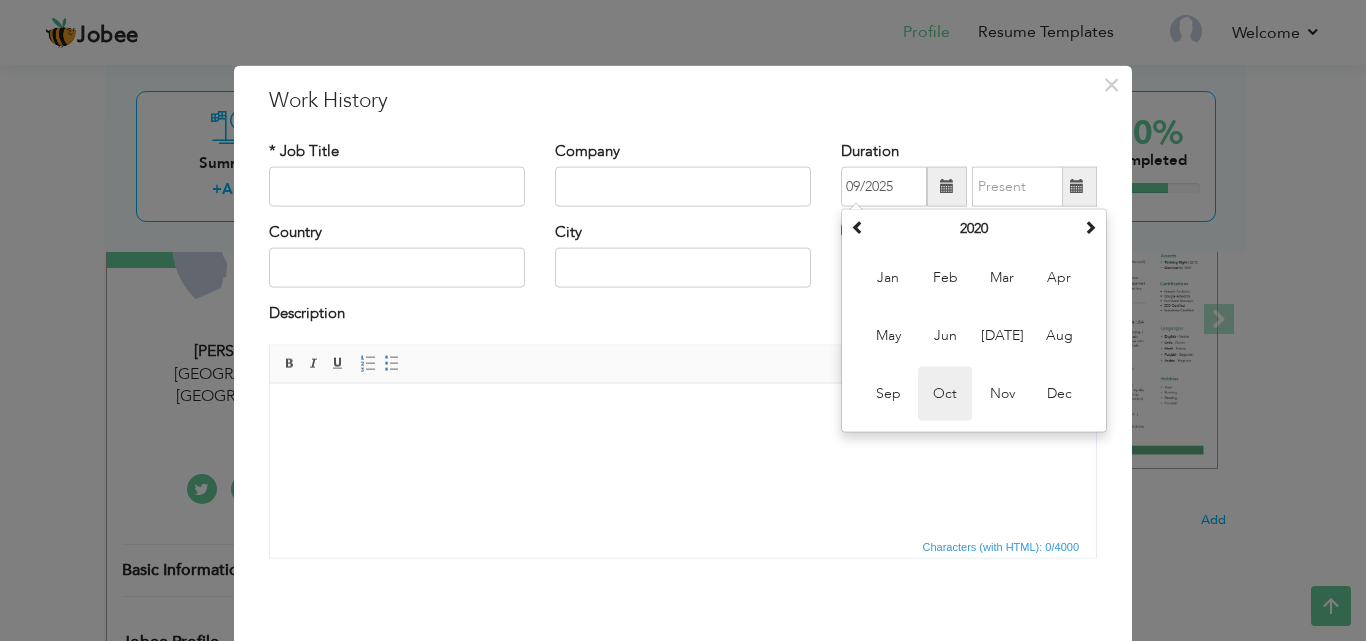 type on "10/2020" 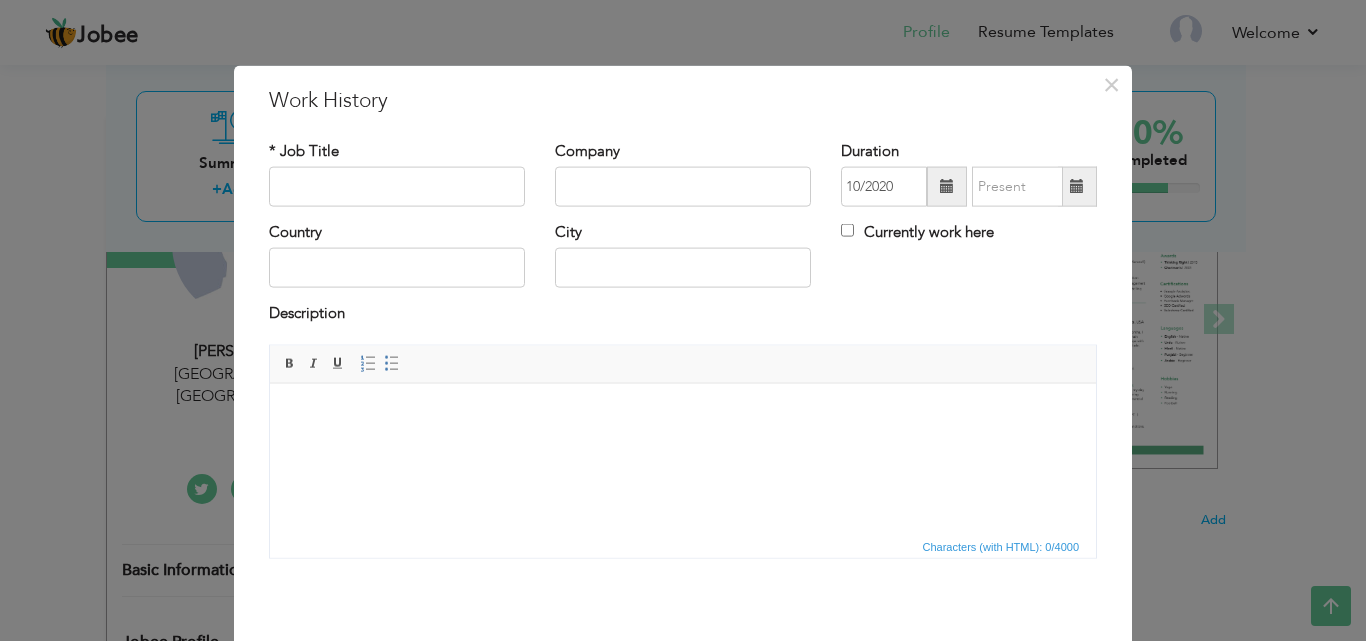 click at bounding box center (1077, 186) 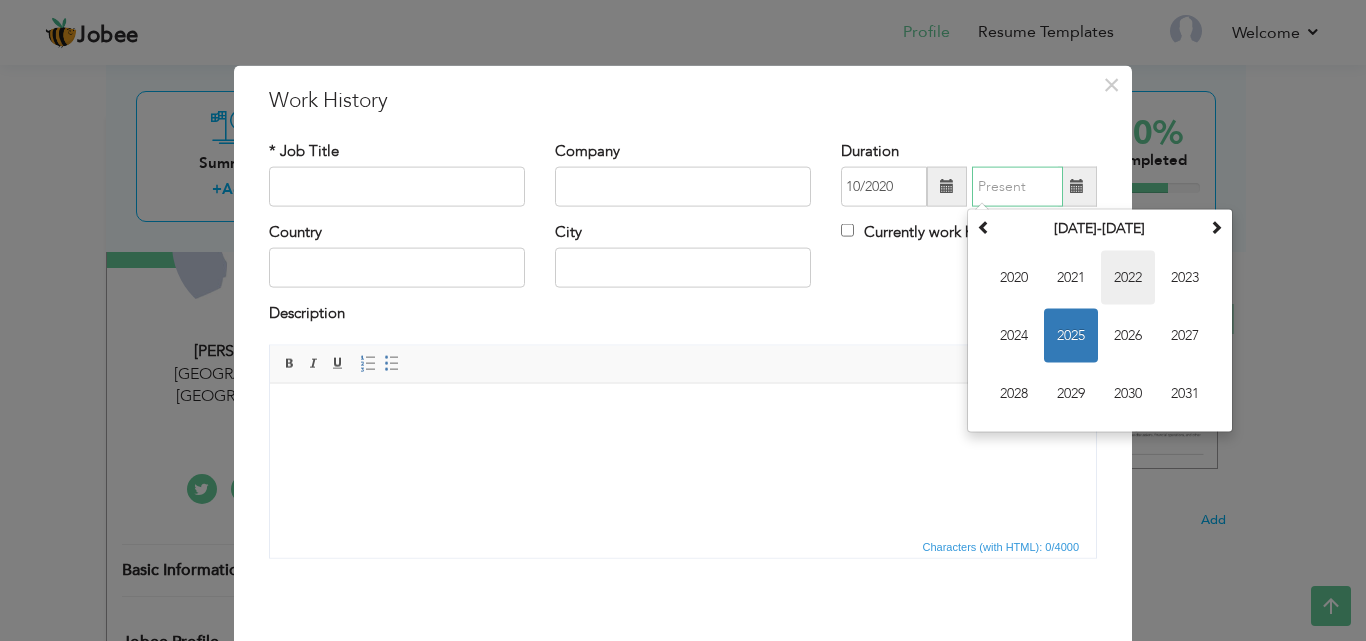 click on "2022" at bounding box center [1128, 278] 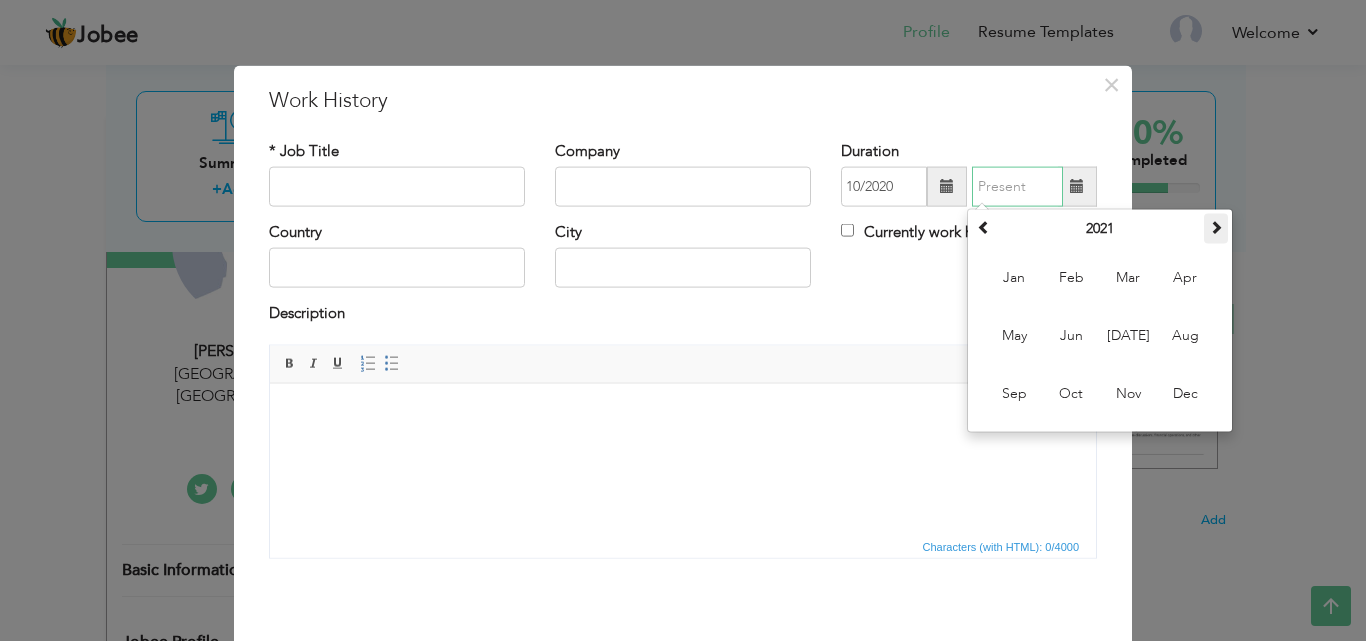 click at bounding box center (1216, 229) 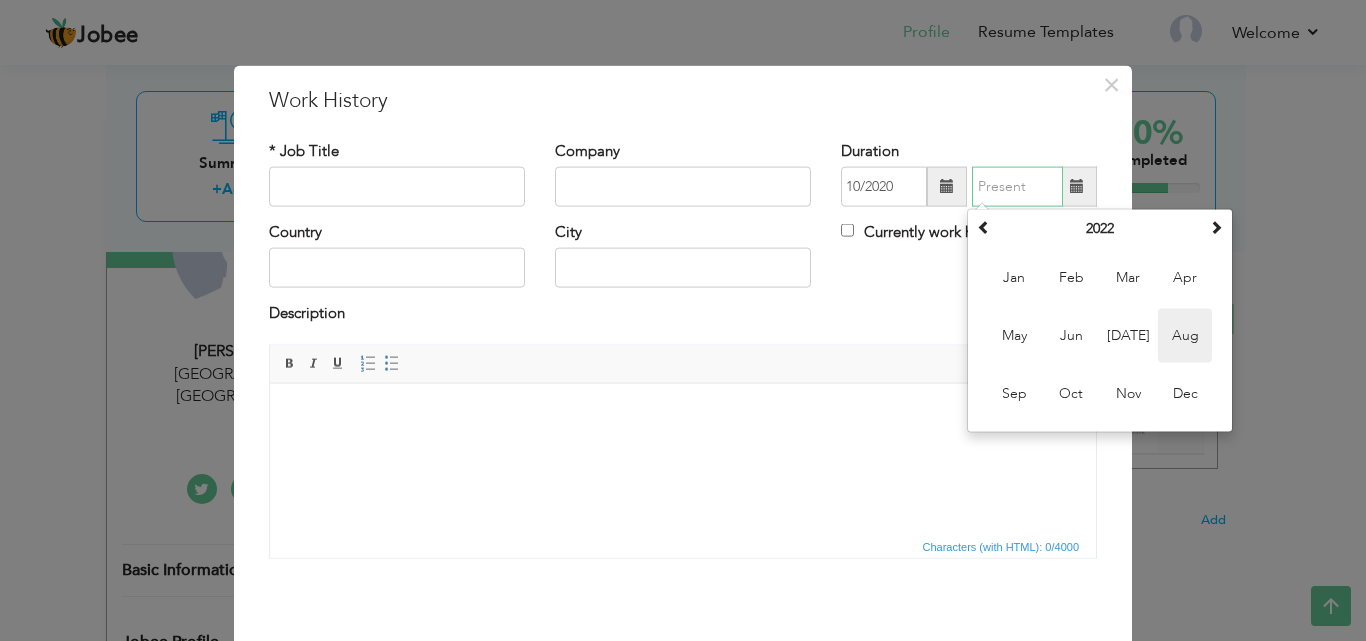 click on "Aug" at bounding box center [1185, 336] 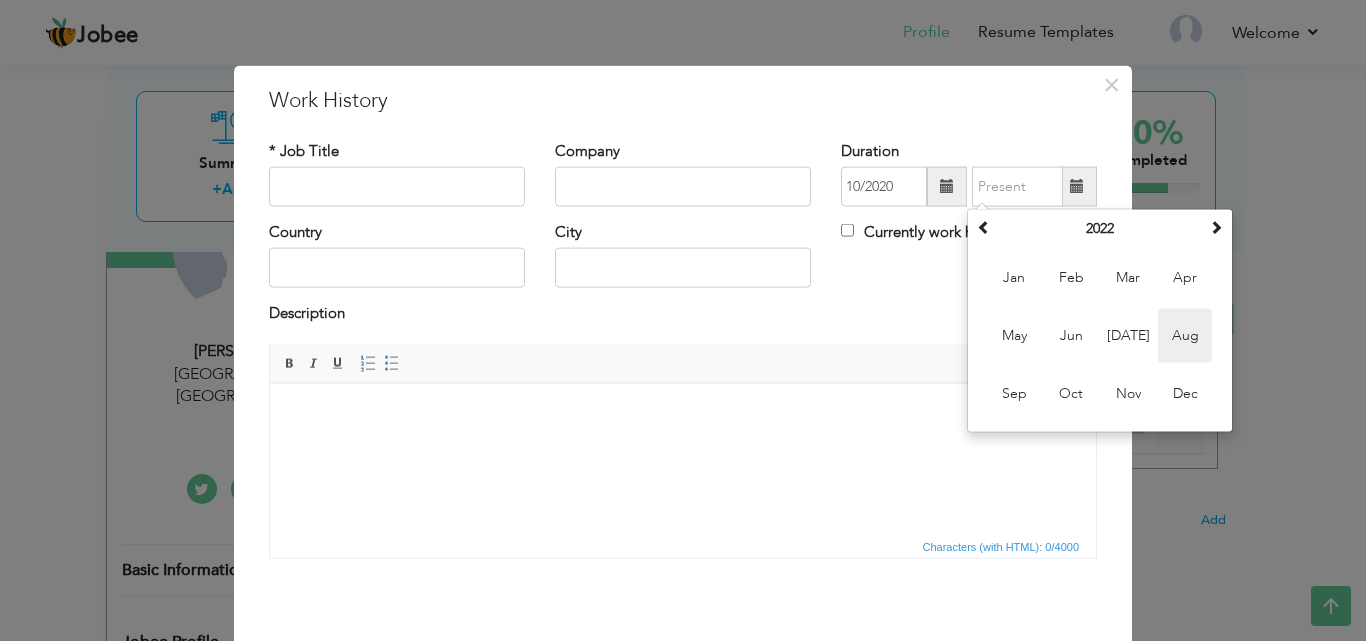 type on "08/2022" 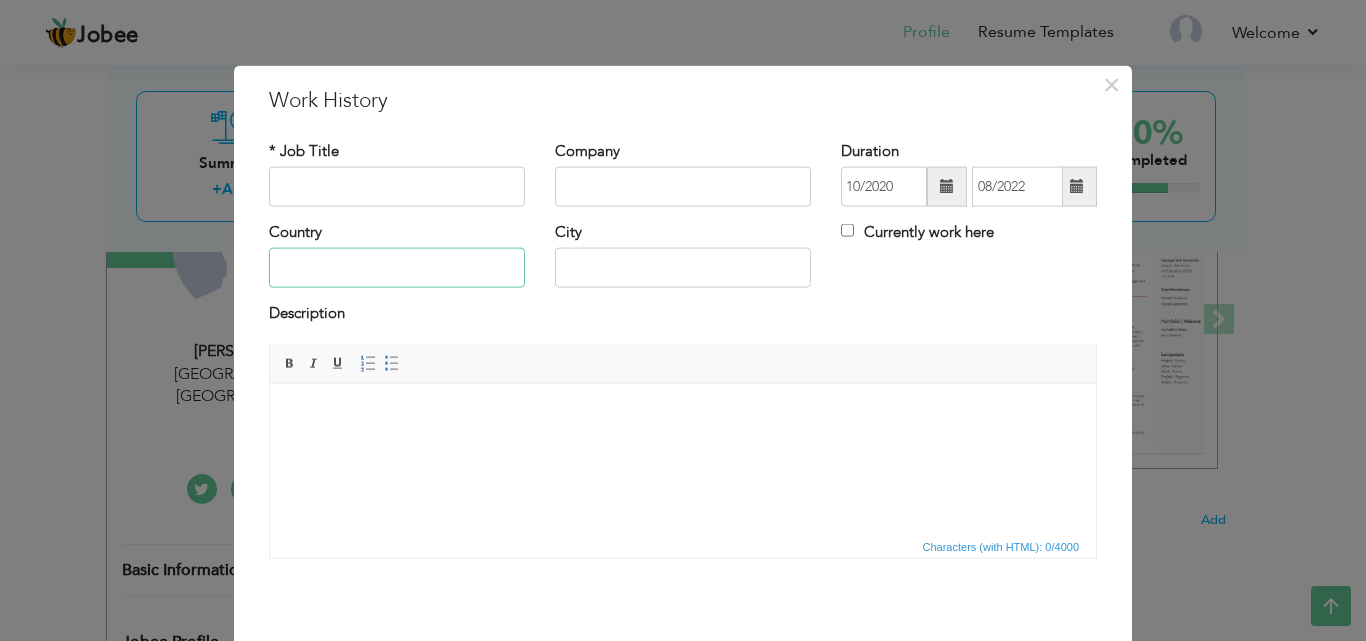 click at bounding box center [397, 268] 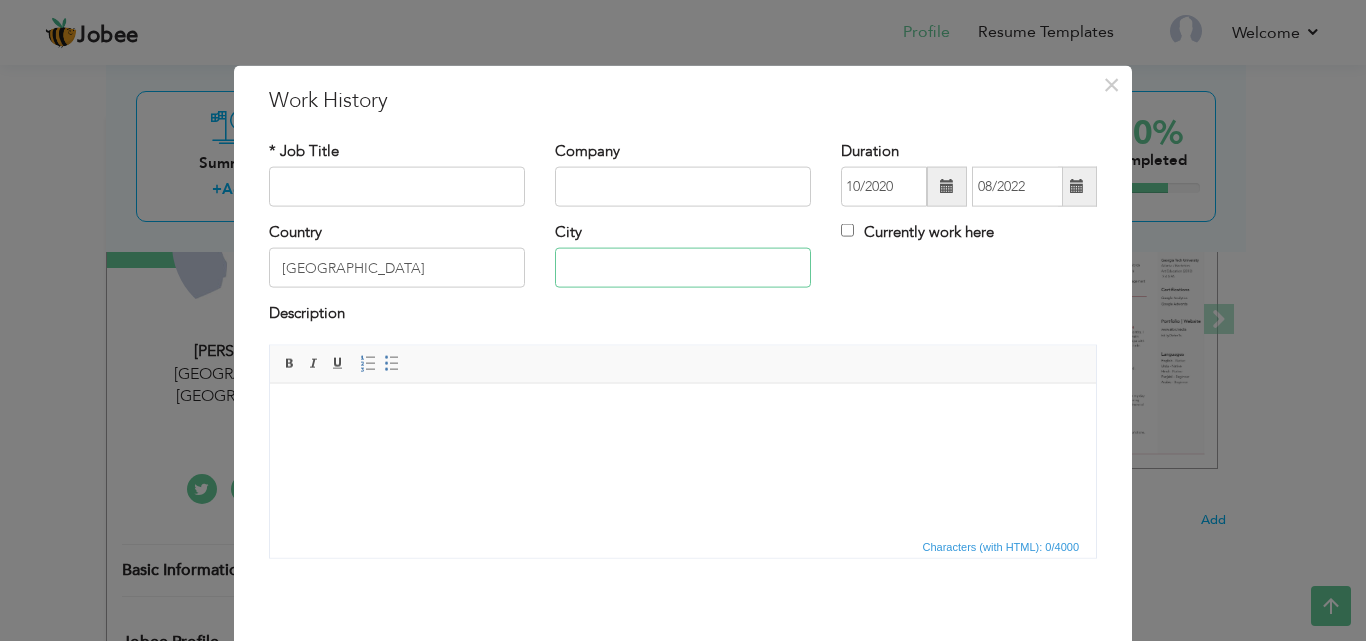 type on "[GEOGRAPHIC_DATA]" 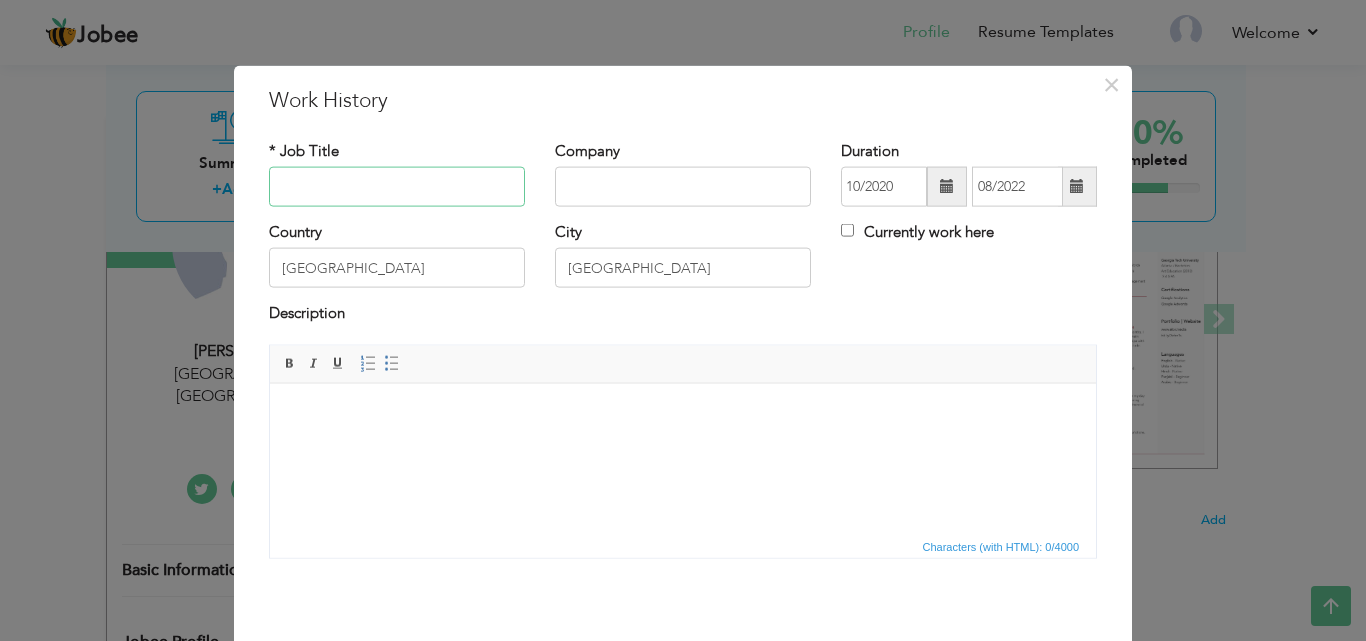 click at bounding box center [397, 187] 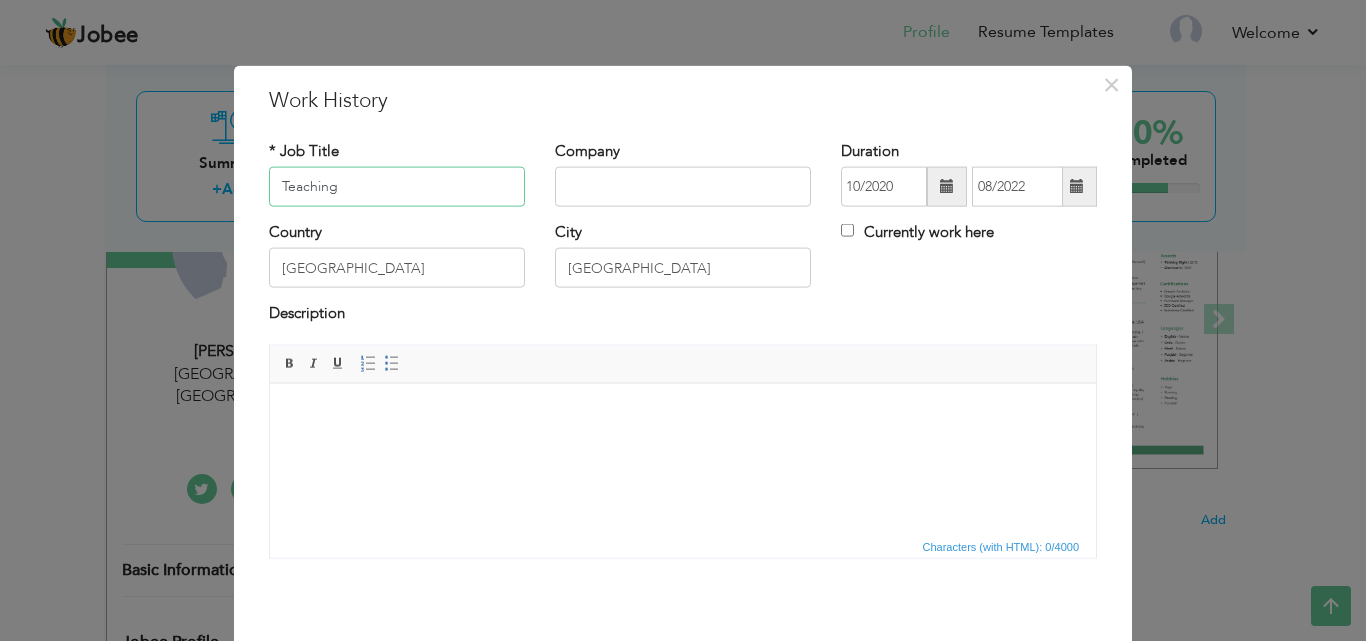 type on "Teaching" 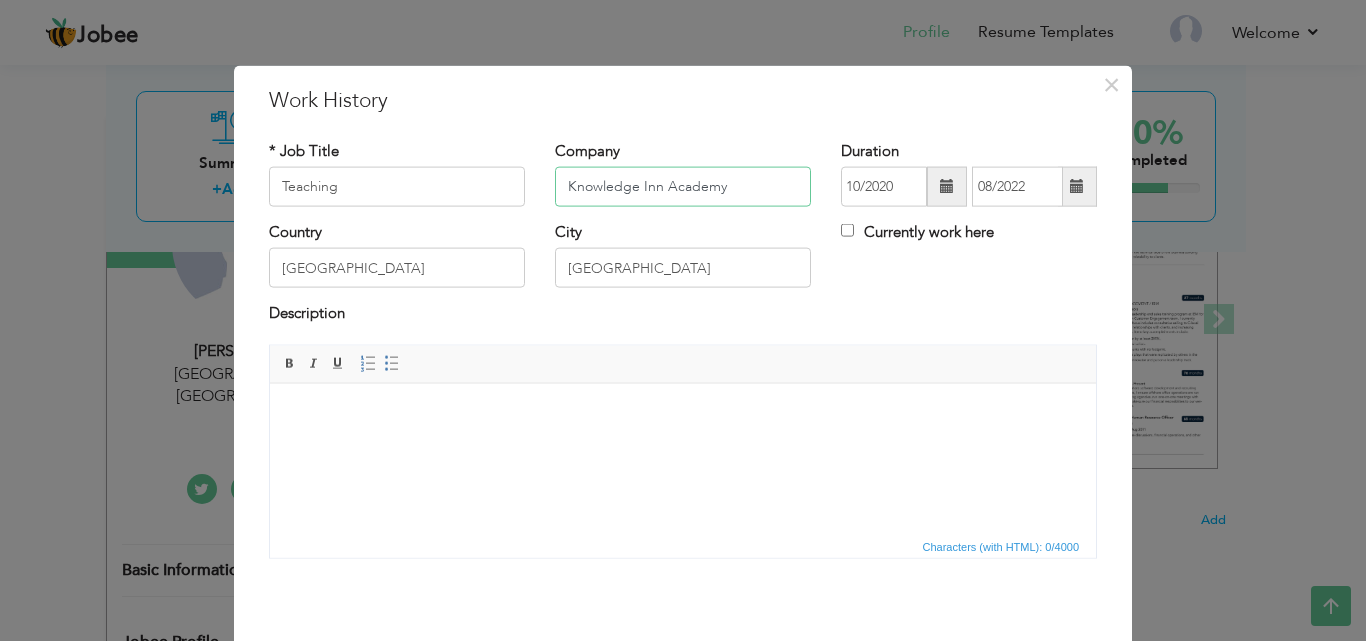 type on "Knowledge Inn Academy" 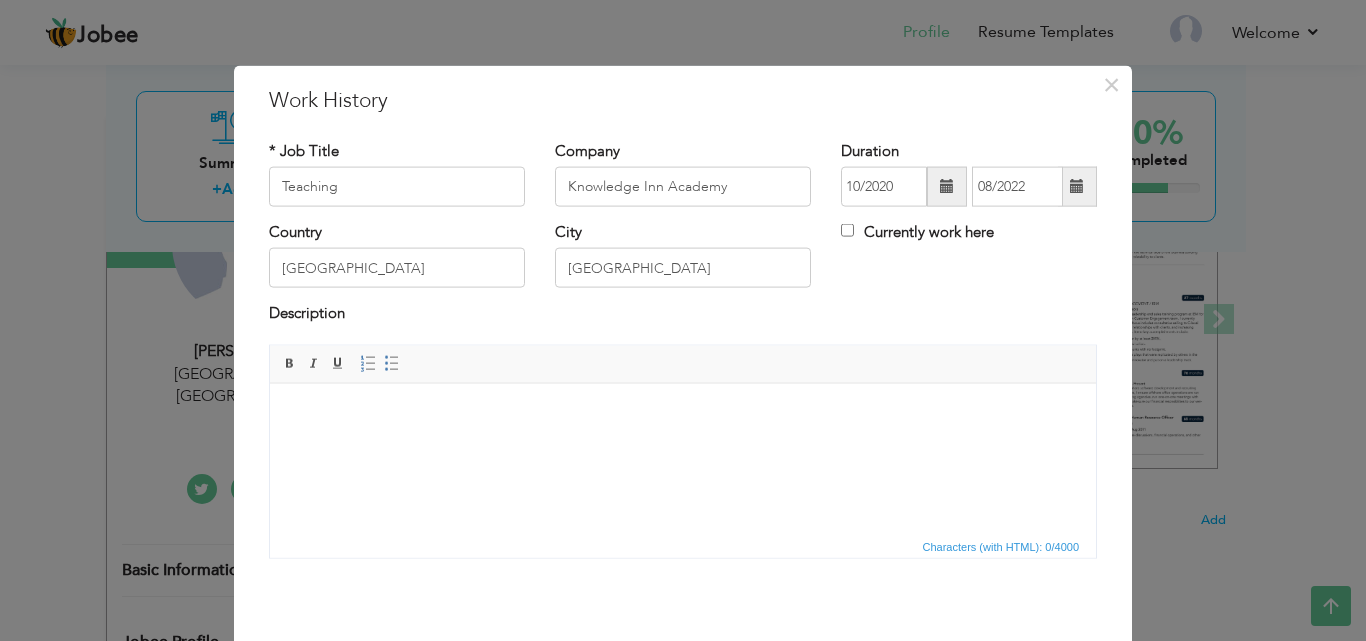 click on "Description" at bounding box center [683, 316] 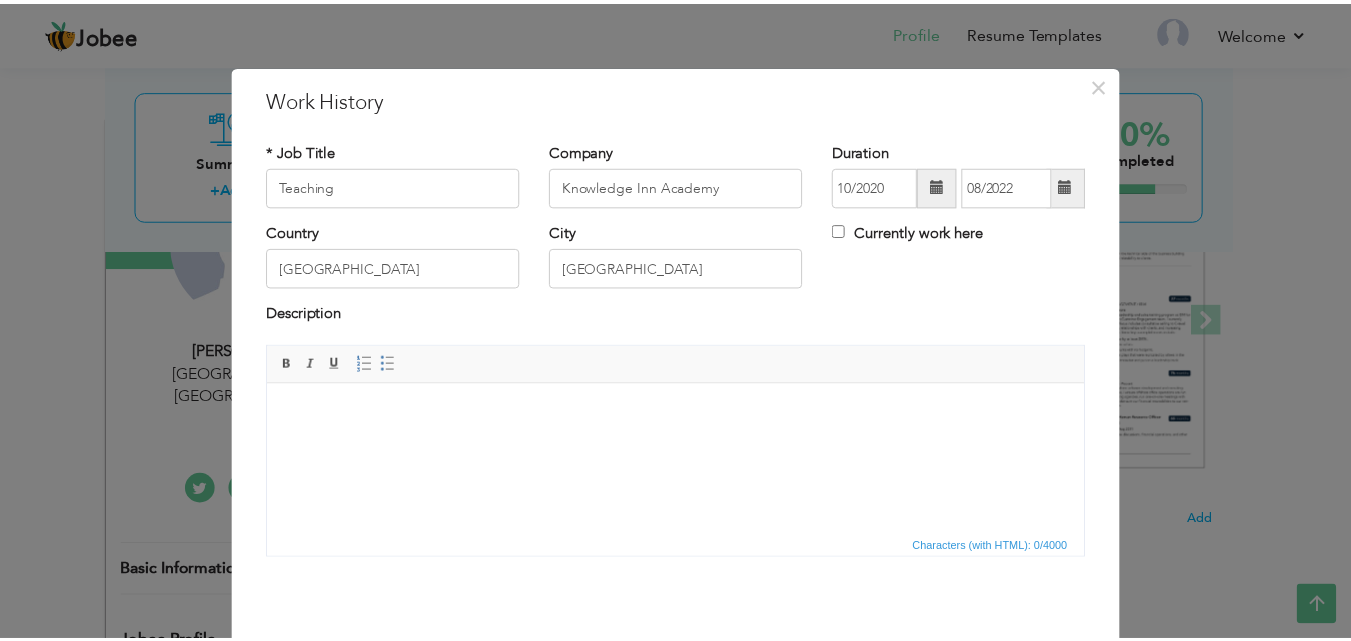 scroll, scrollTop: 79, scrollLeft: 0, axis: vertical 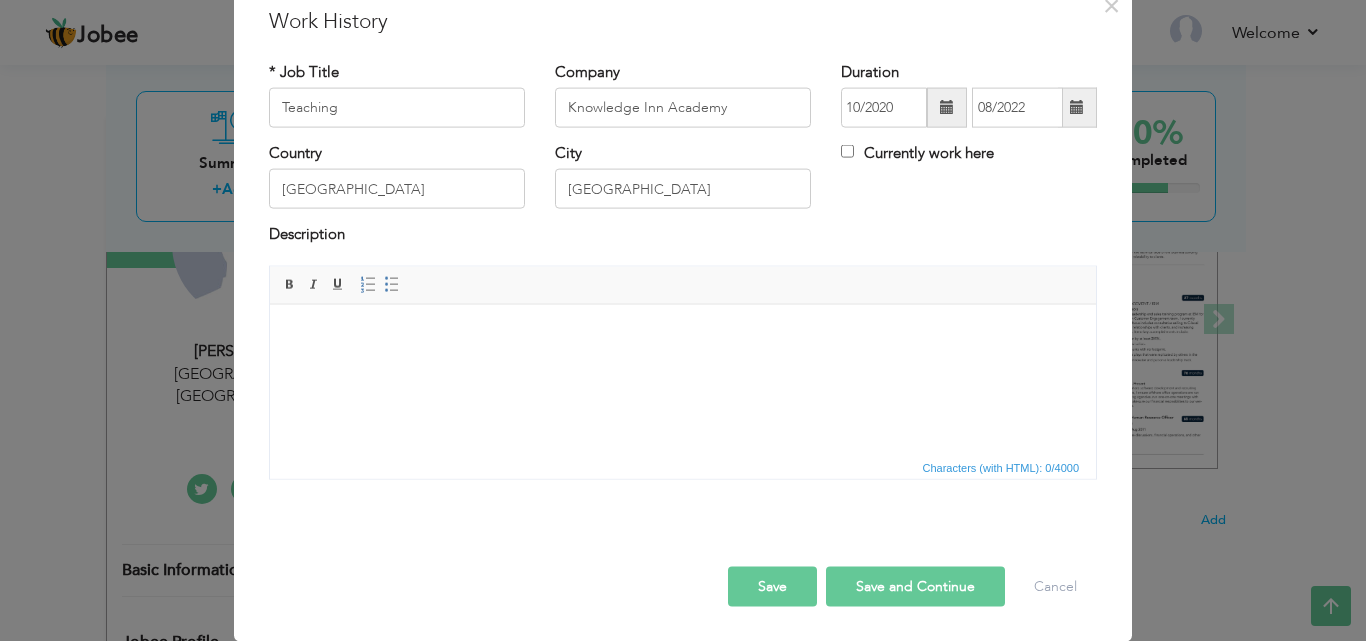 click on "Save" at bounding box center [772, 586] 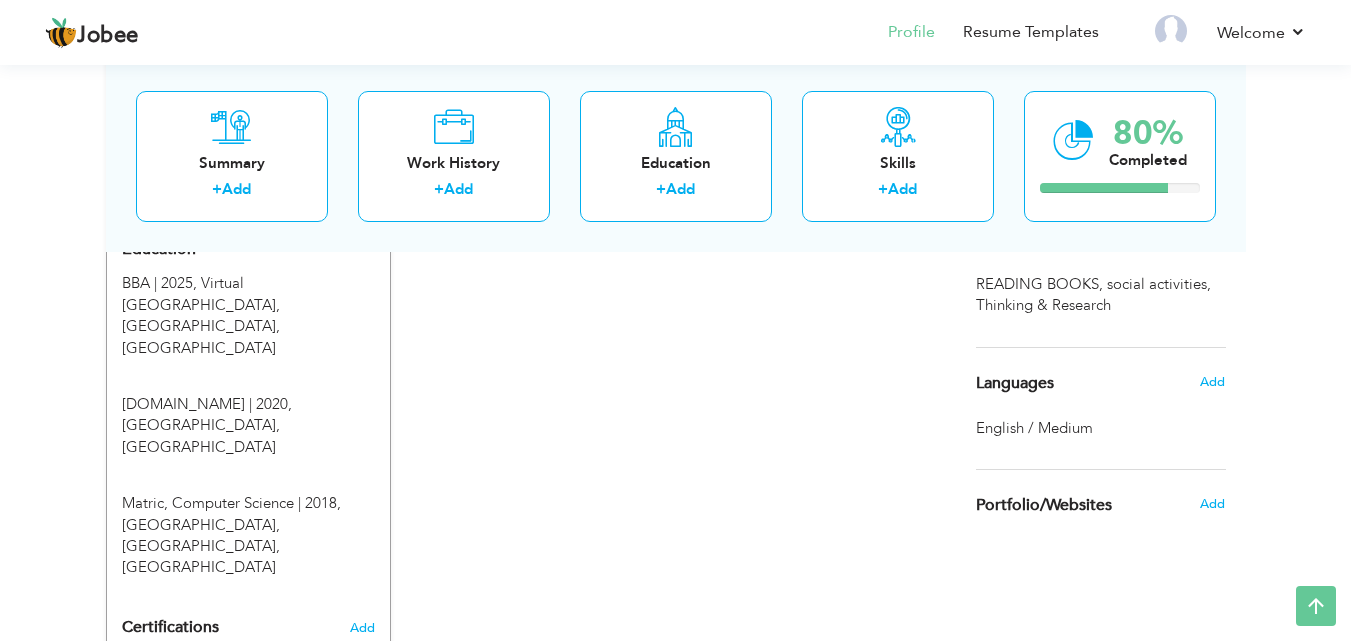 scroll, scrollTop: 872, scrollLeft: 0, axis: vertical 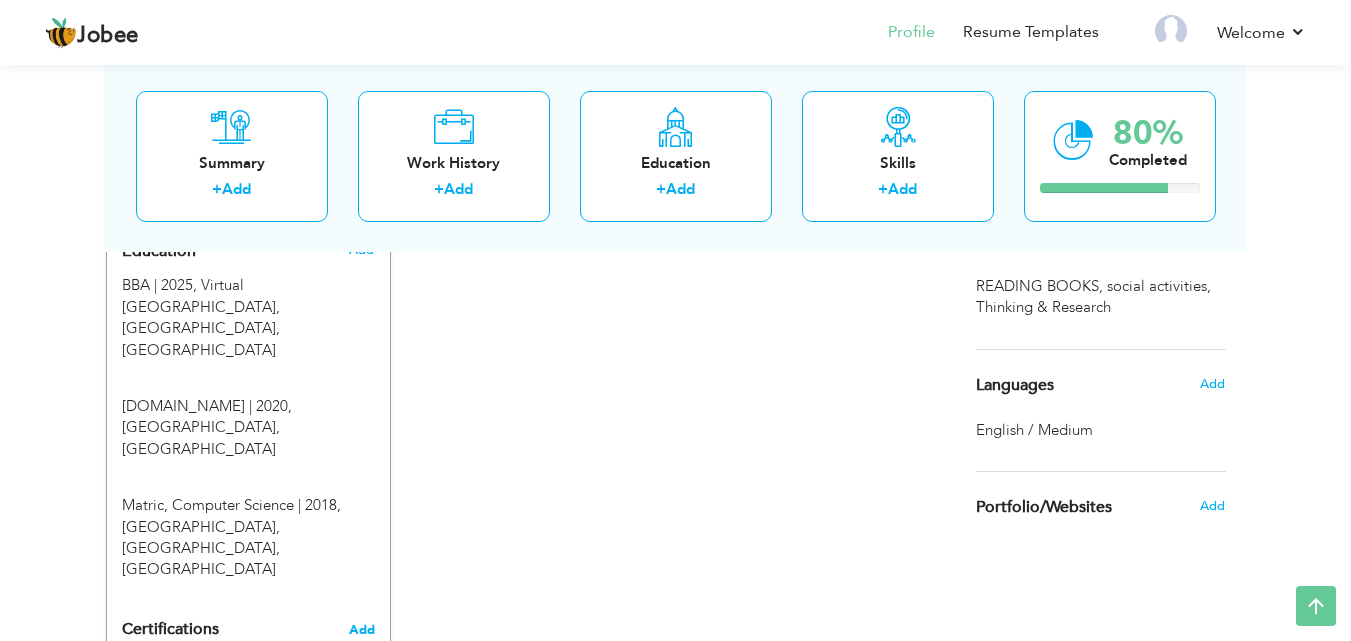 click on "Add" at bounding box center (362, 630) 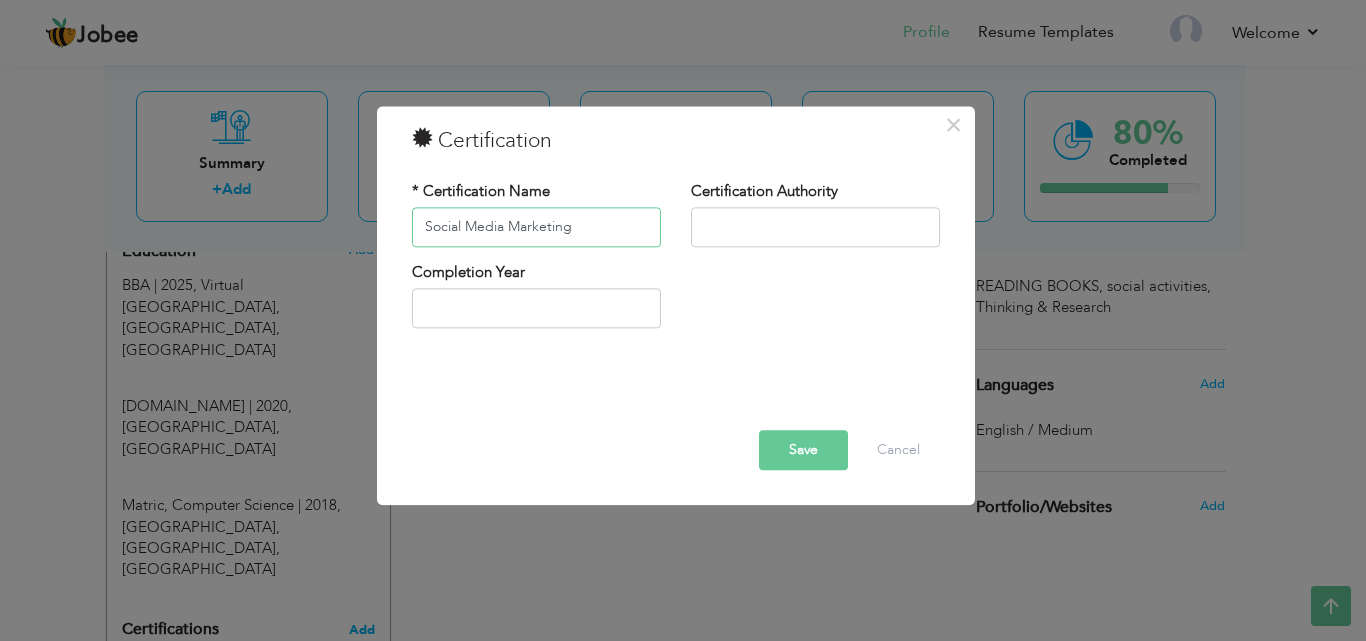 type on "Social Media Marketing" 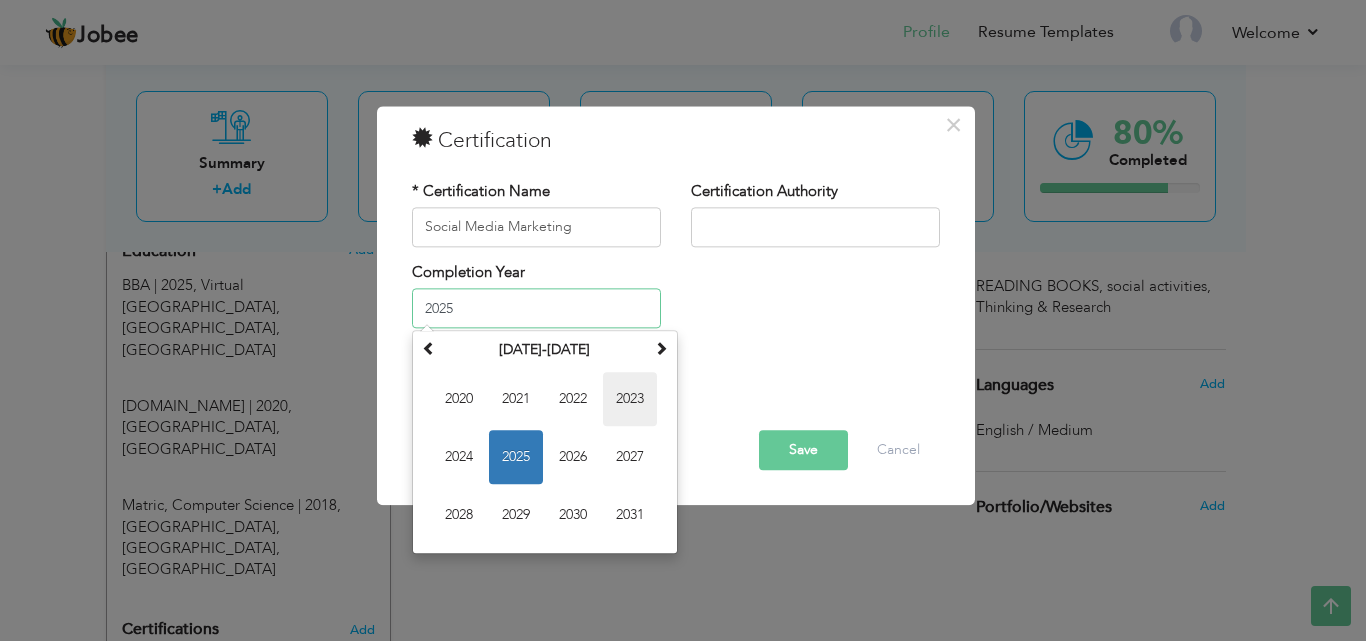 click on "2023" at bounding box center [630, 400] 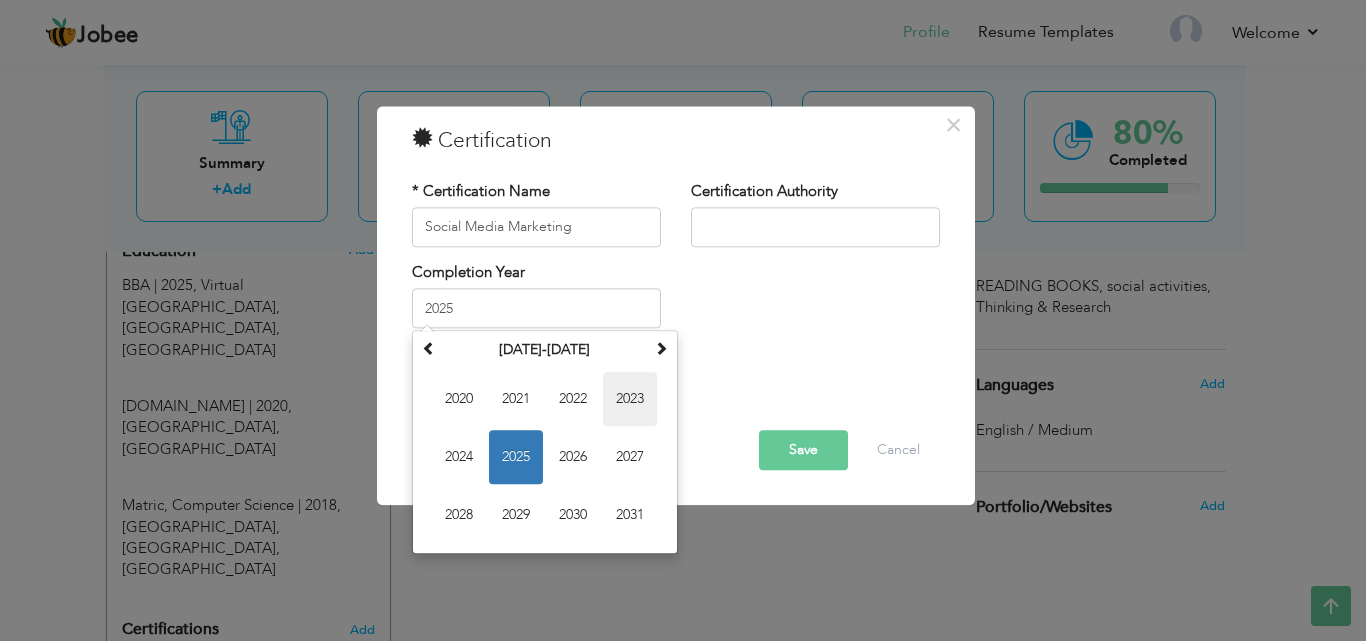 type on "2023" 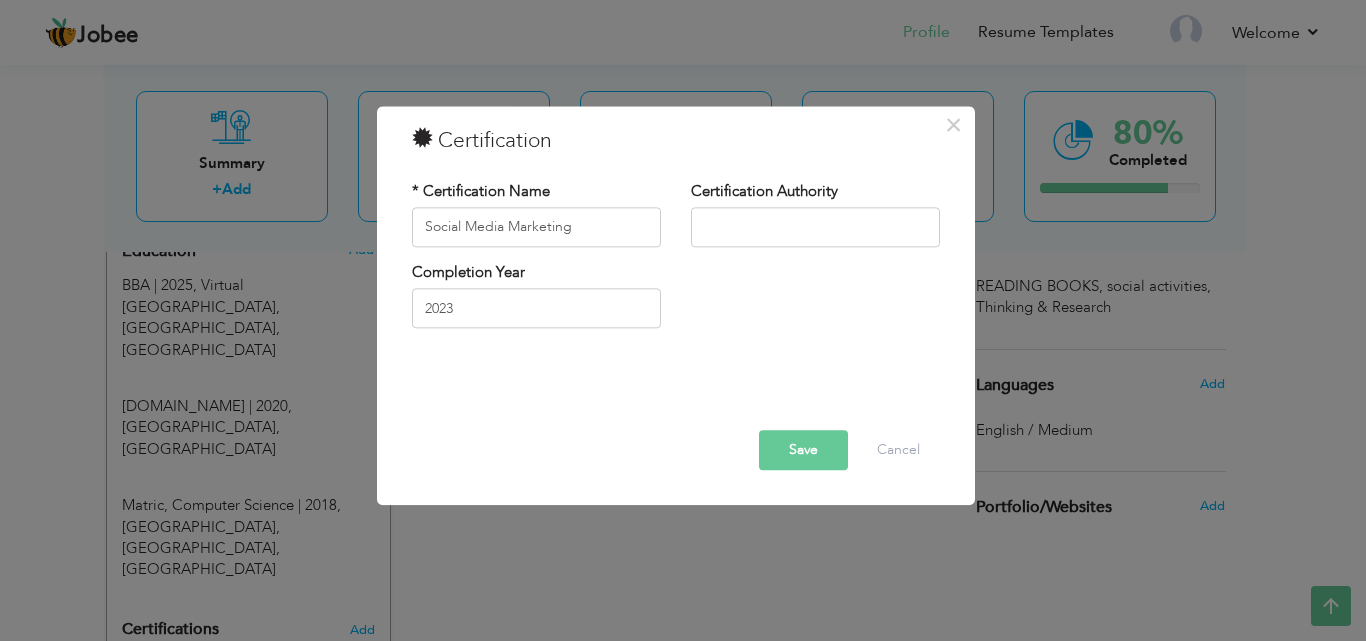 click on "Save" at bounding box center [803, 450] 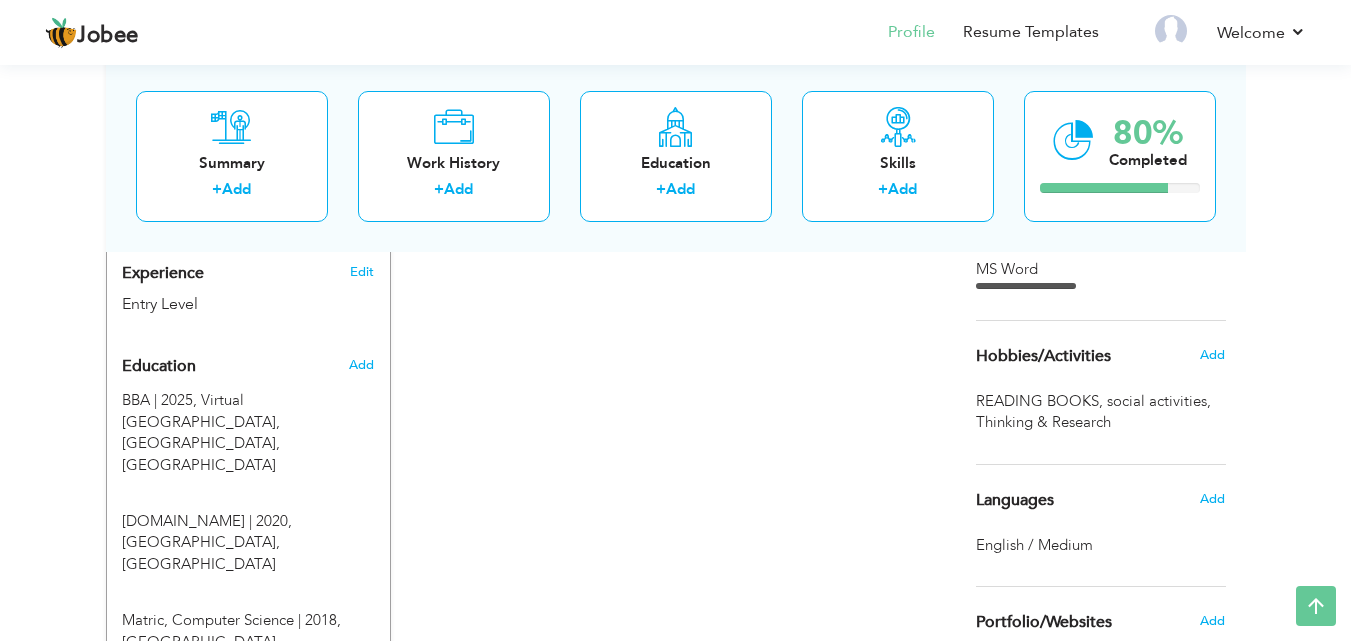 scroll, scrollTop: 762, scrollLeft: 0, axis: vertical 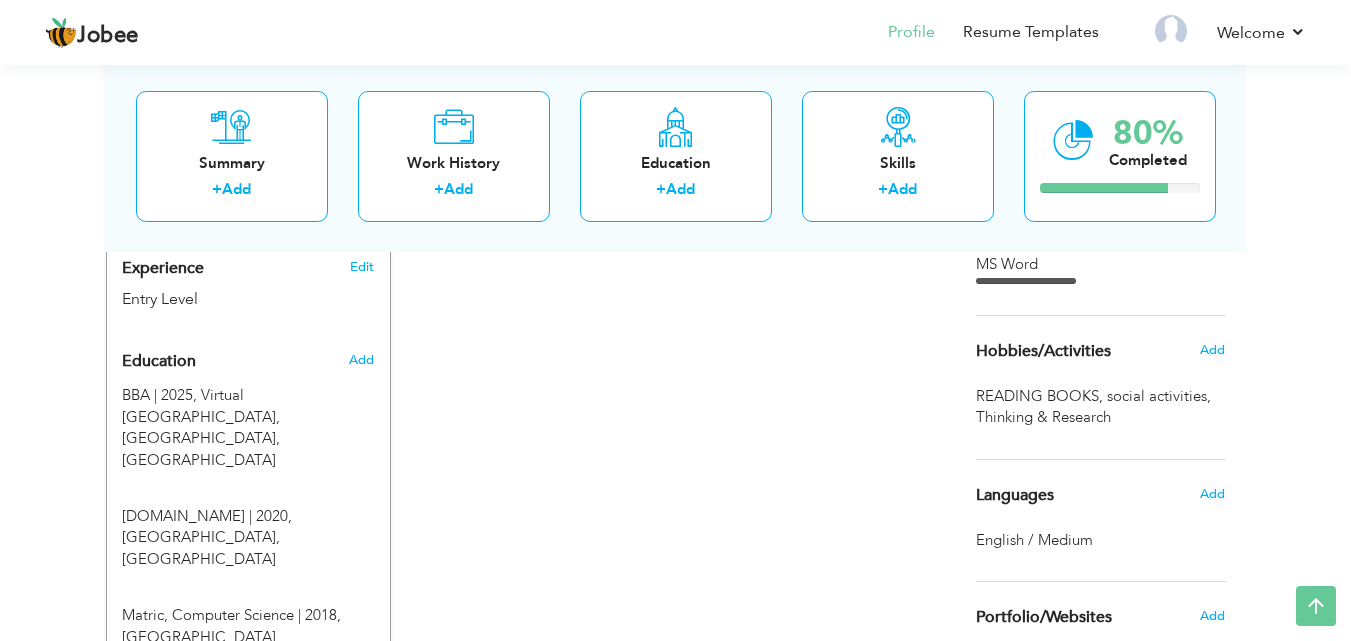 drag, startPoint x: 1350, startPoint y: 396, endPoint x: 1365, endPoint y: 28, distance: 368.30557 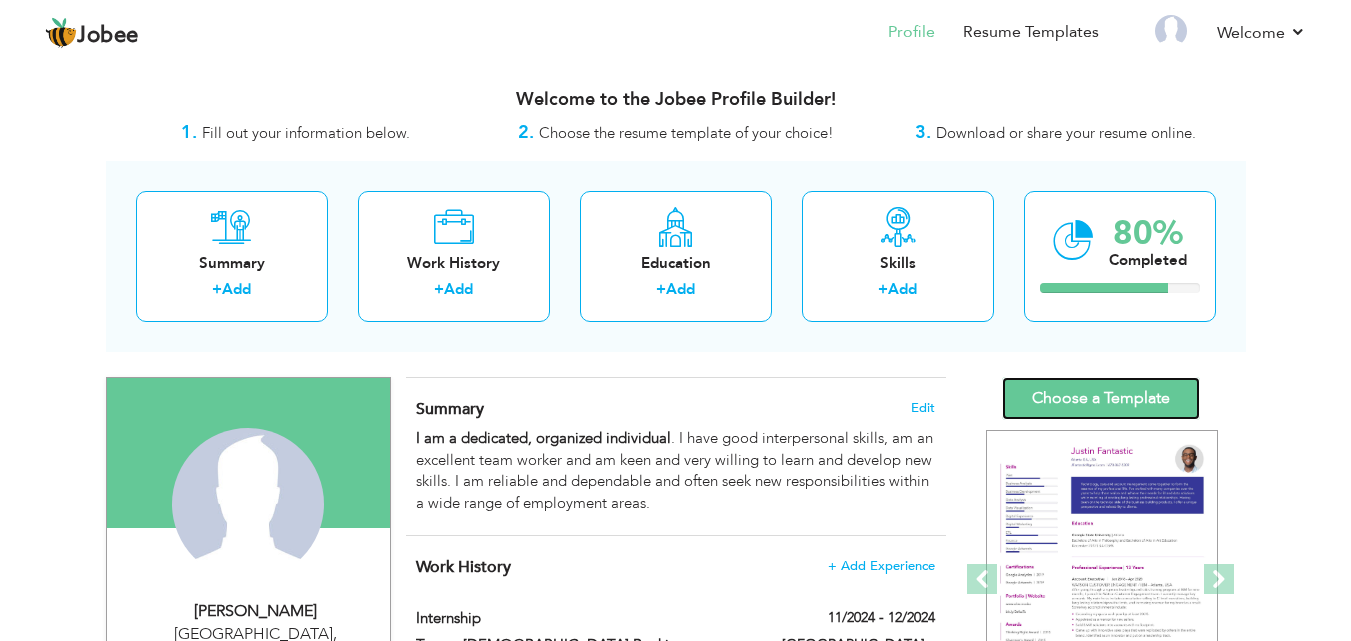 click on "Choose a Template" at bounding box center [1101, 398] 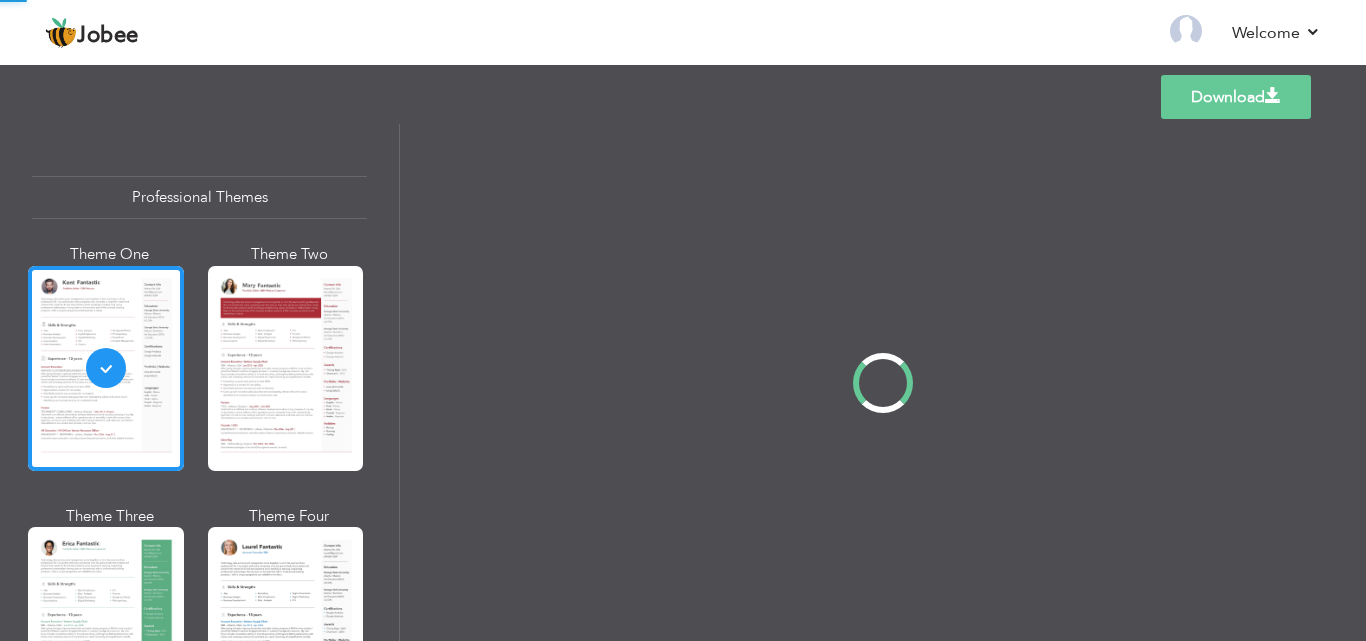 scroll, scrollTop: 0, scrollLeft: 0, axis: both 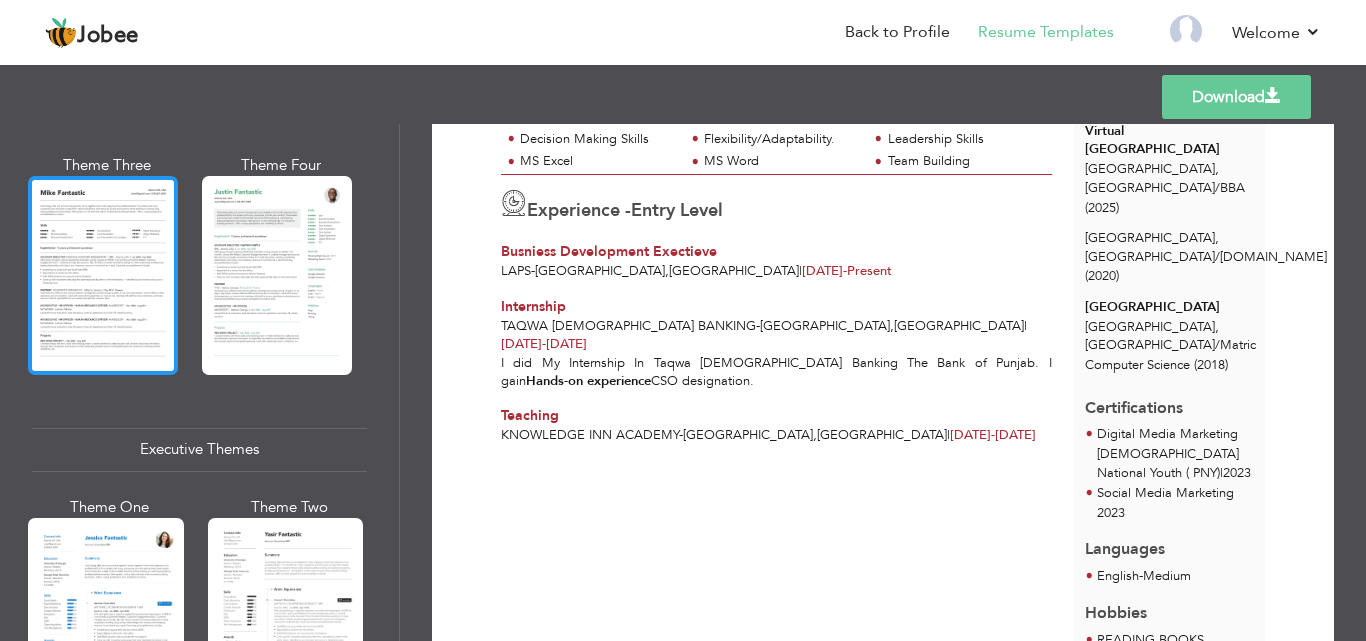 click at bounding box center (103, 275) 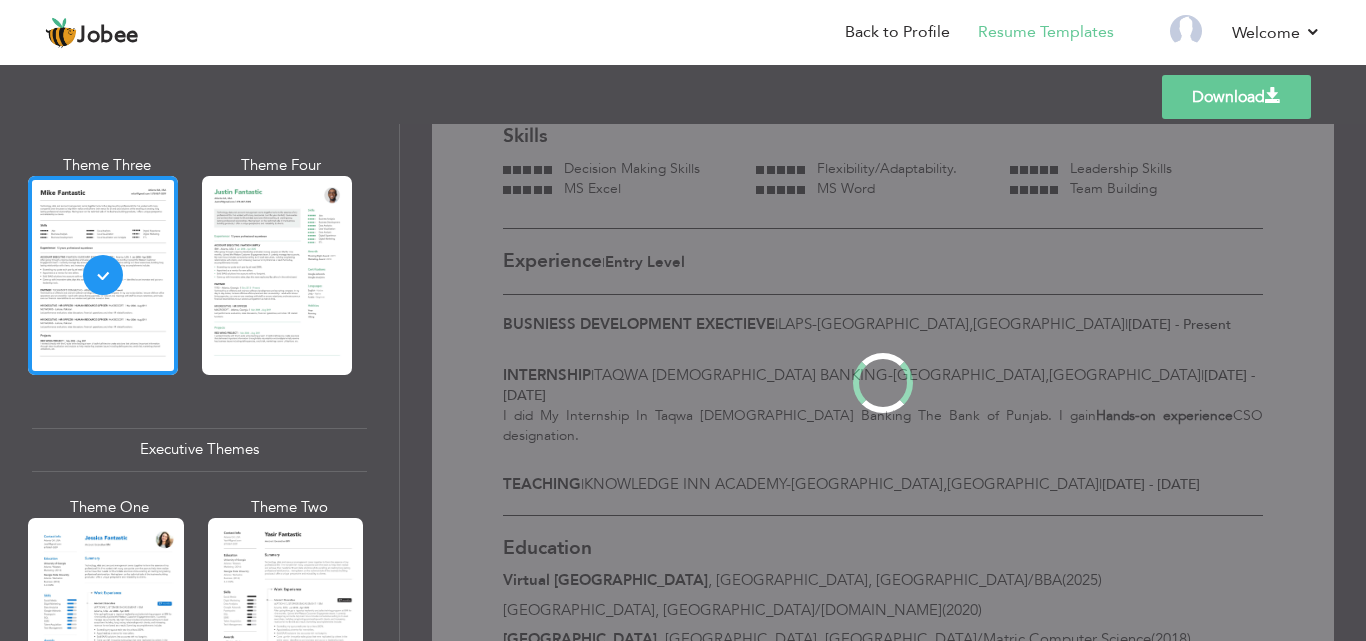 scroll, scrollTop: 0, scrollLeft: 0, axis: both 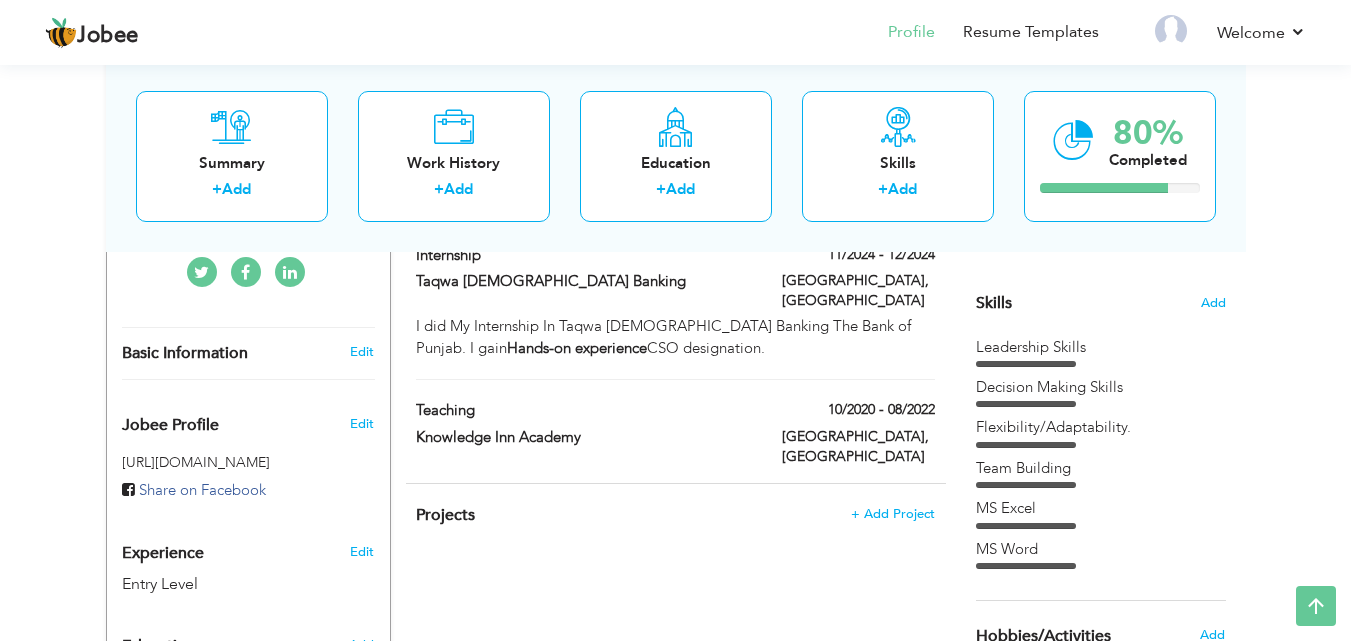 click on "Leadership Skills" at bounding box center [1101, 352] 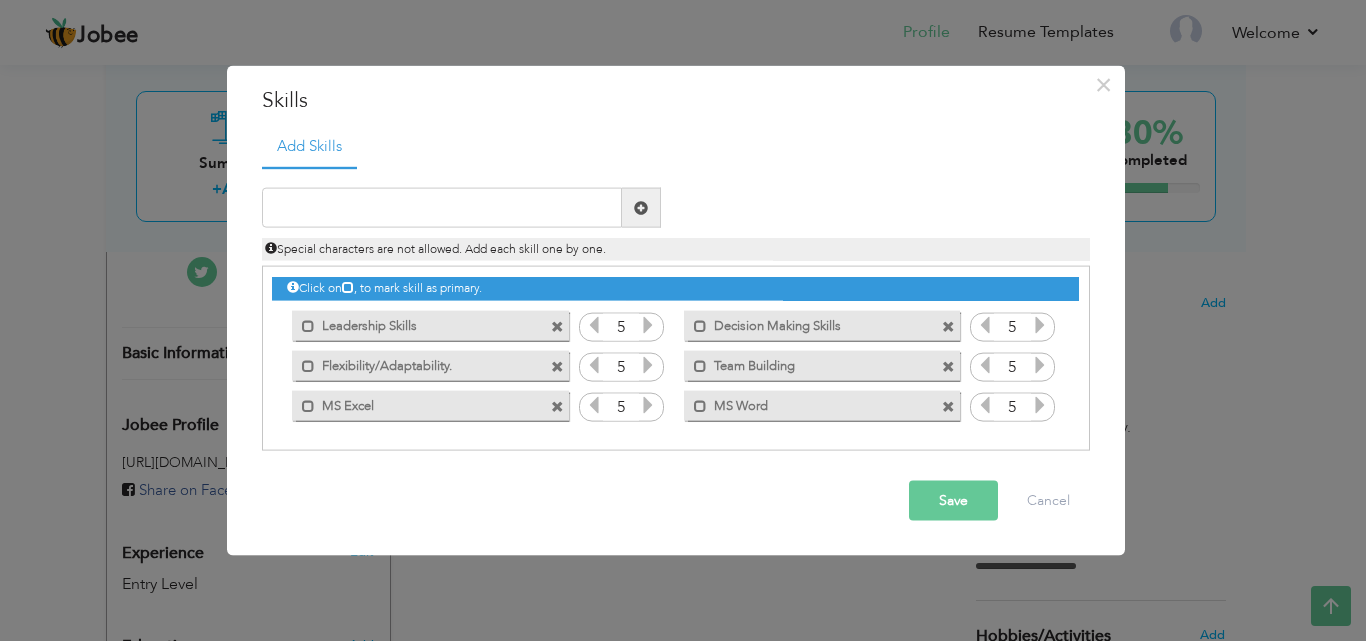 click at bounding box center [557, 366] 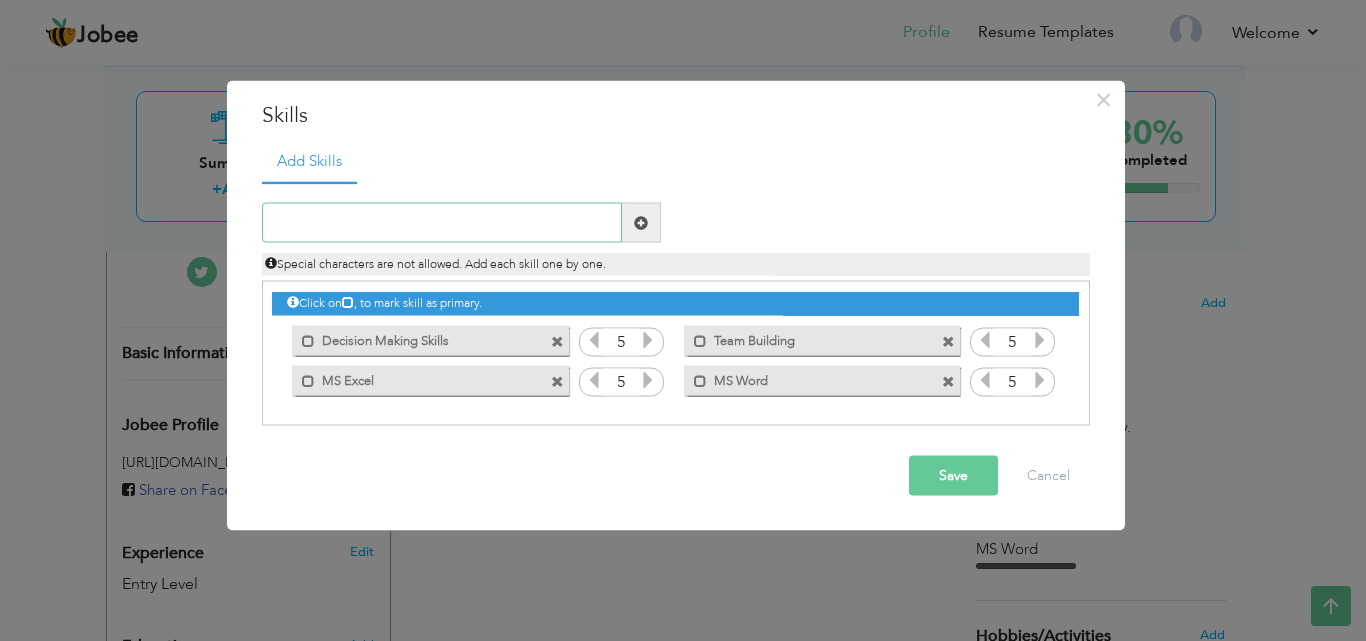 click at bounding box center [442, 223] 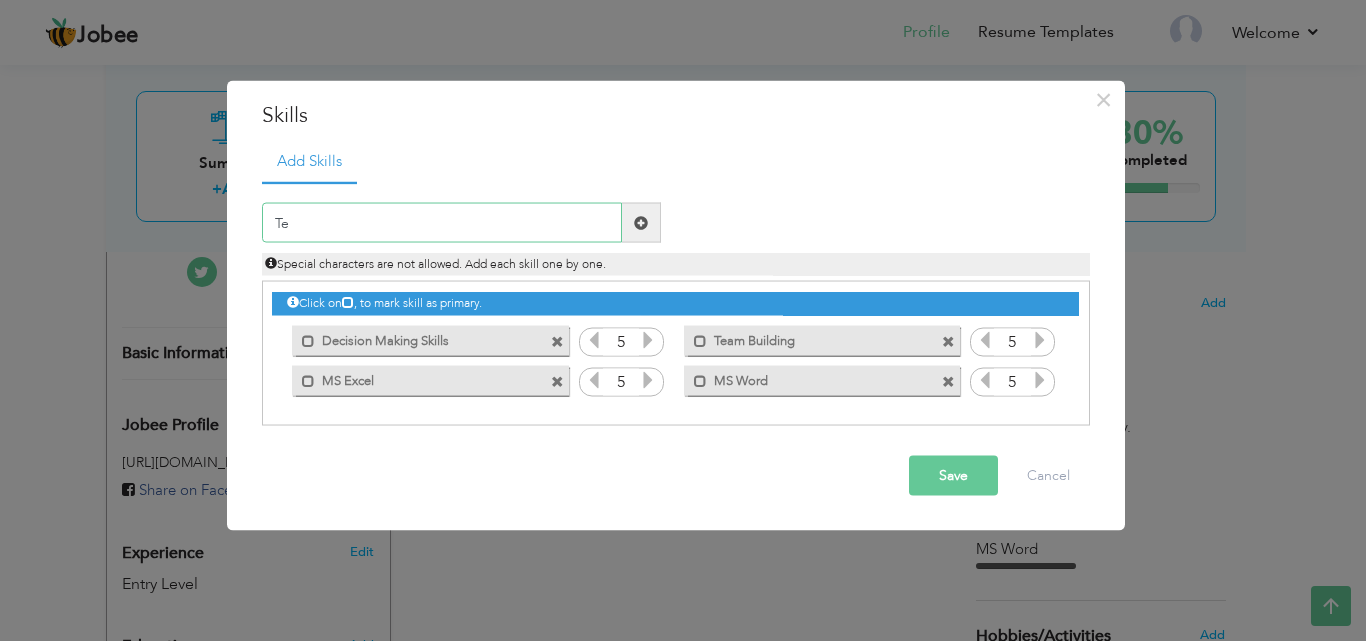 type on "T" 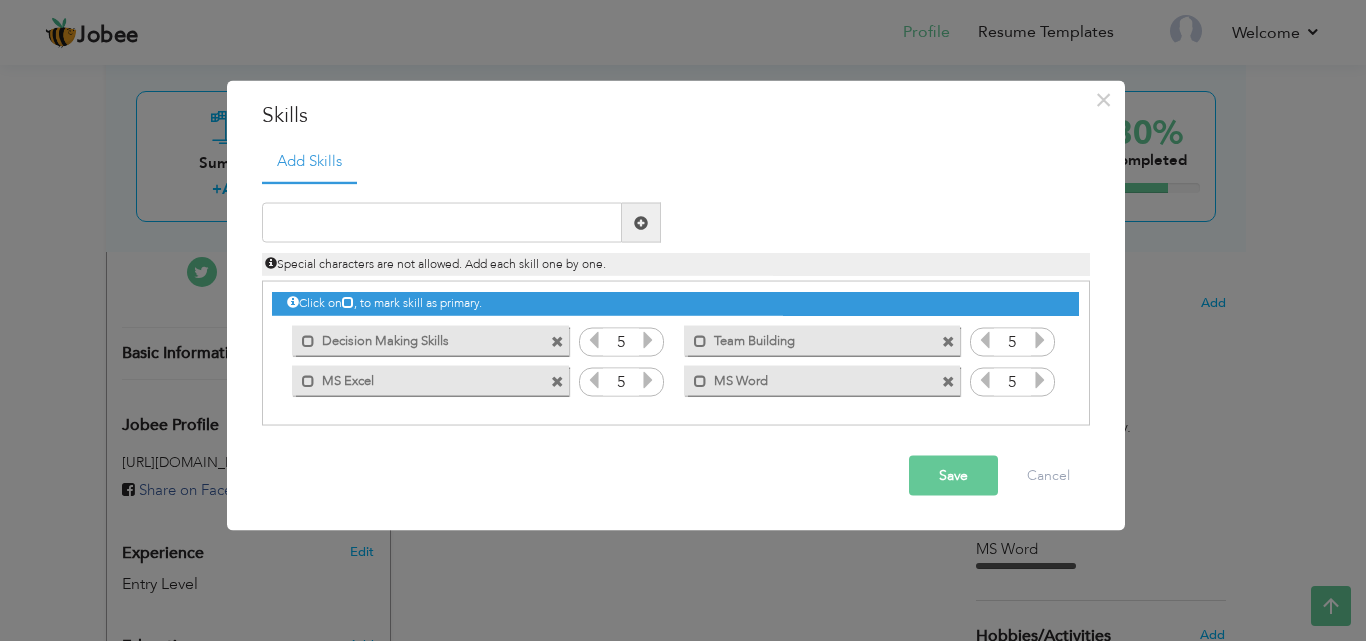 click at bounding box center [948, 341] 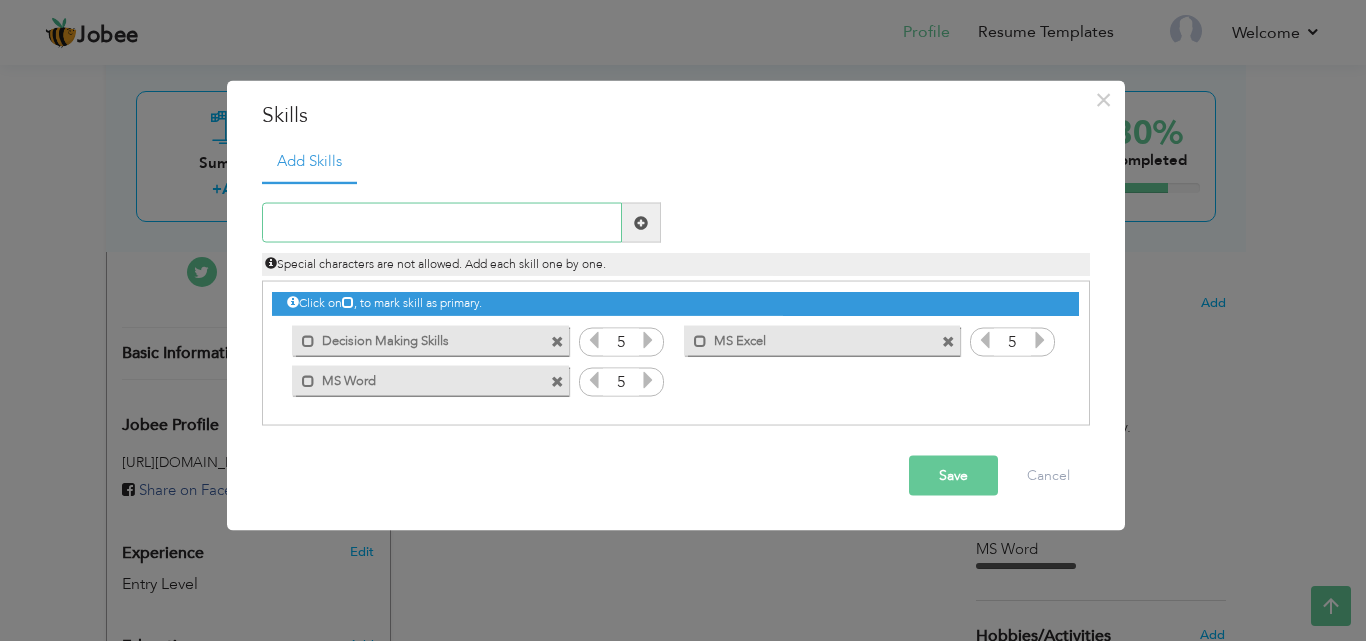 click at bounding box center [442, 223] 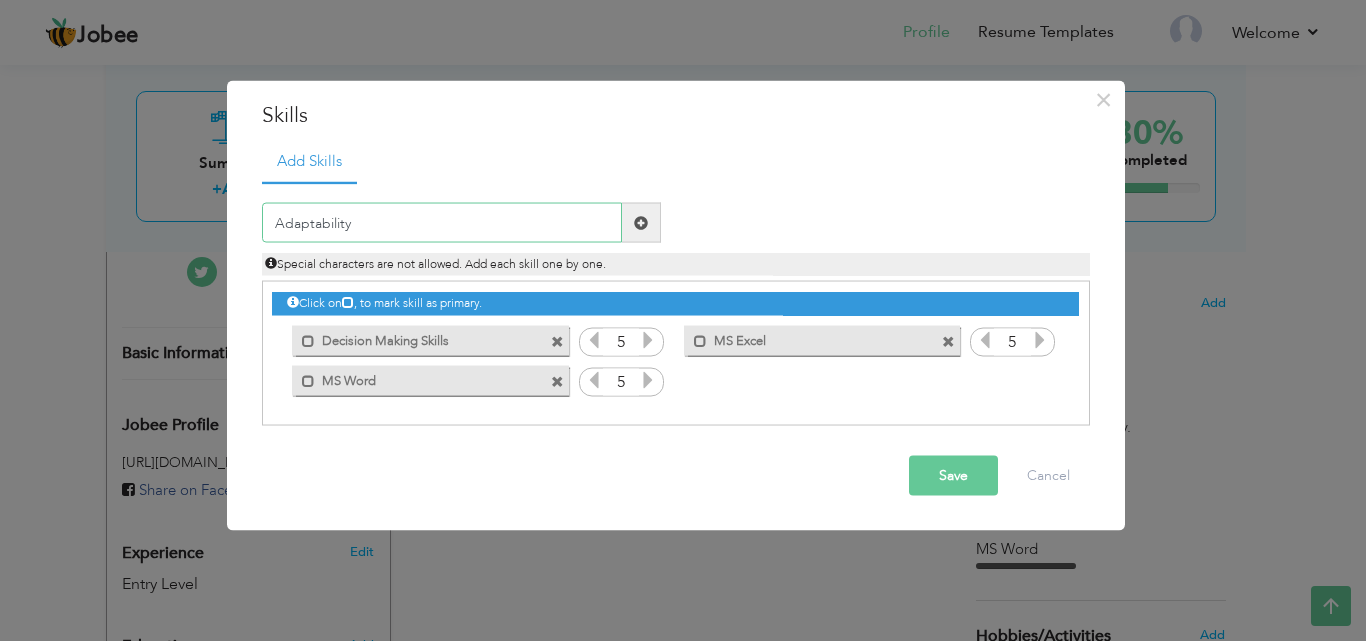 type on "Adaptability" 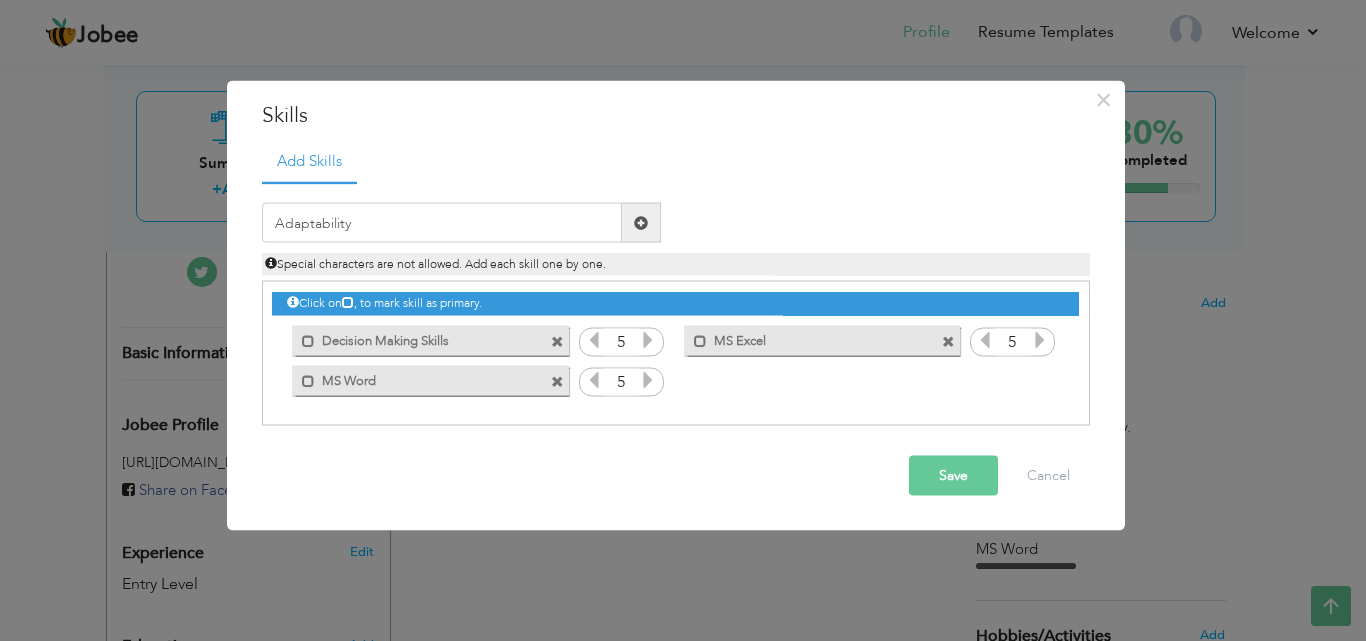 click at bounding box center [641, 222] 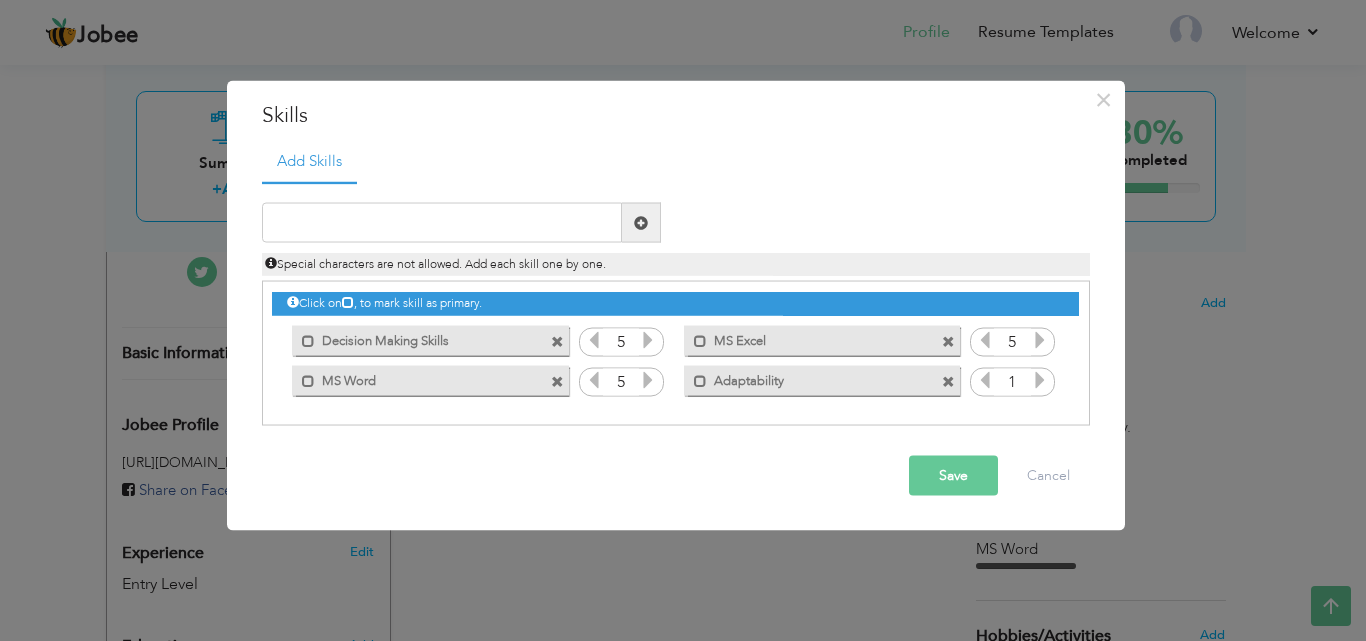 click on "Save" at bounding box center [953, 476] 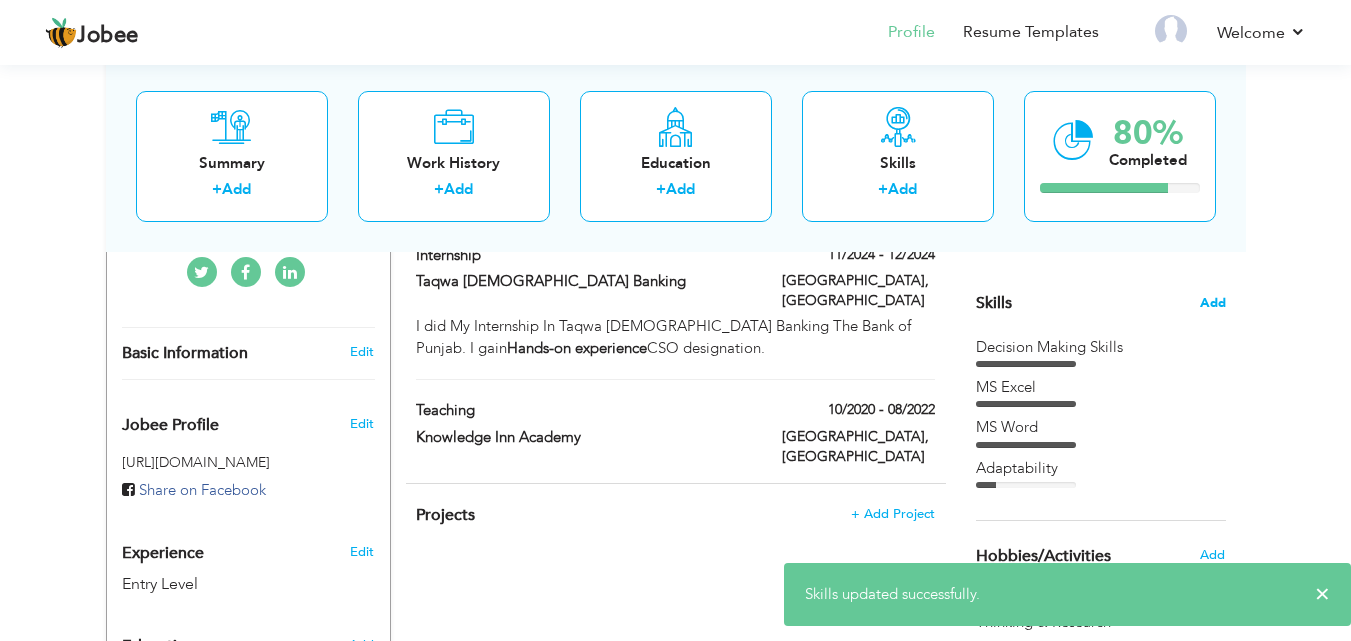 click on "Add" at bounding box center [1213, 303] 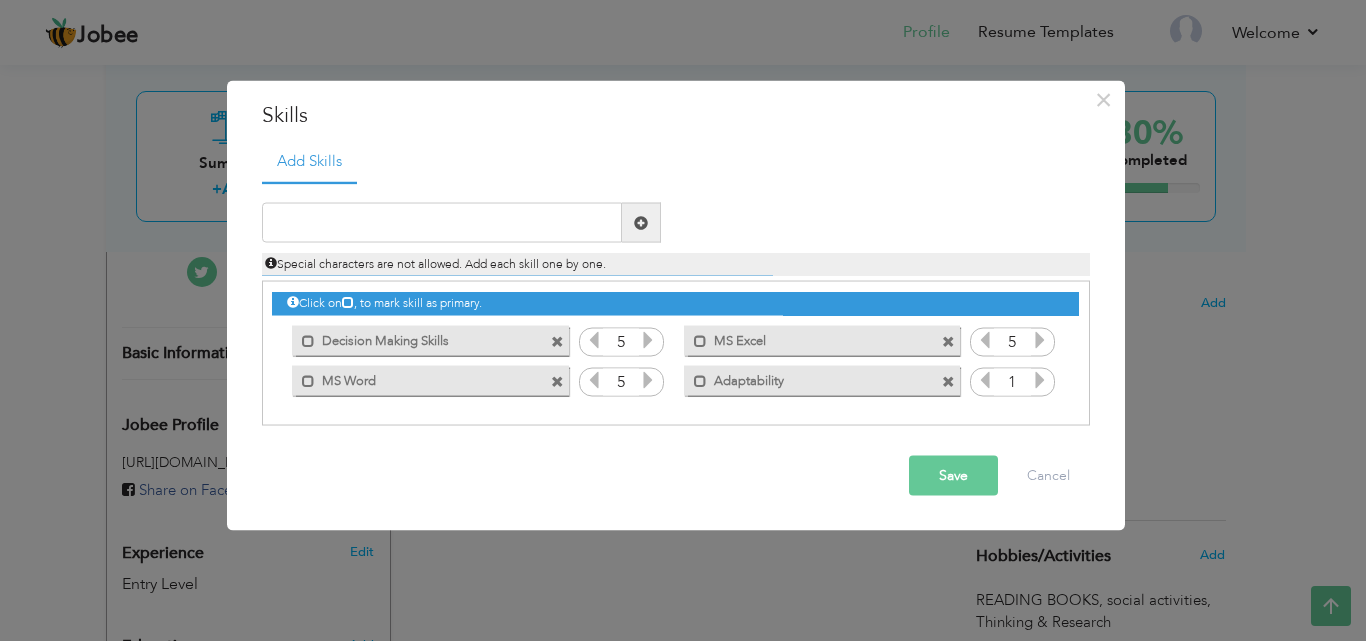 click at bounding box center (1040, 380) 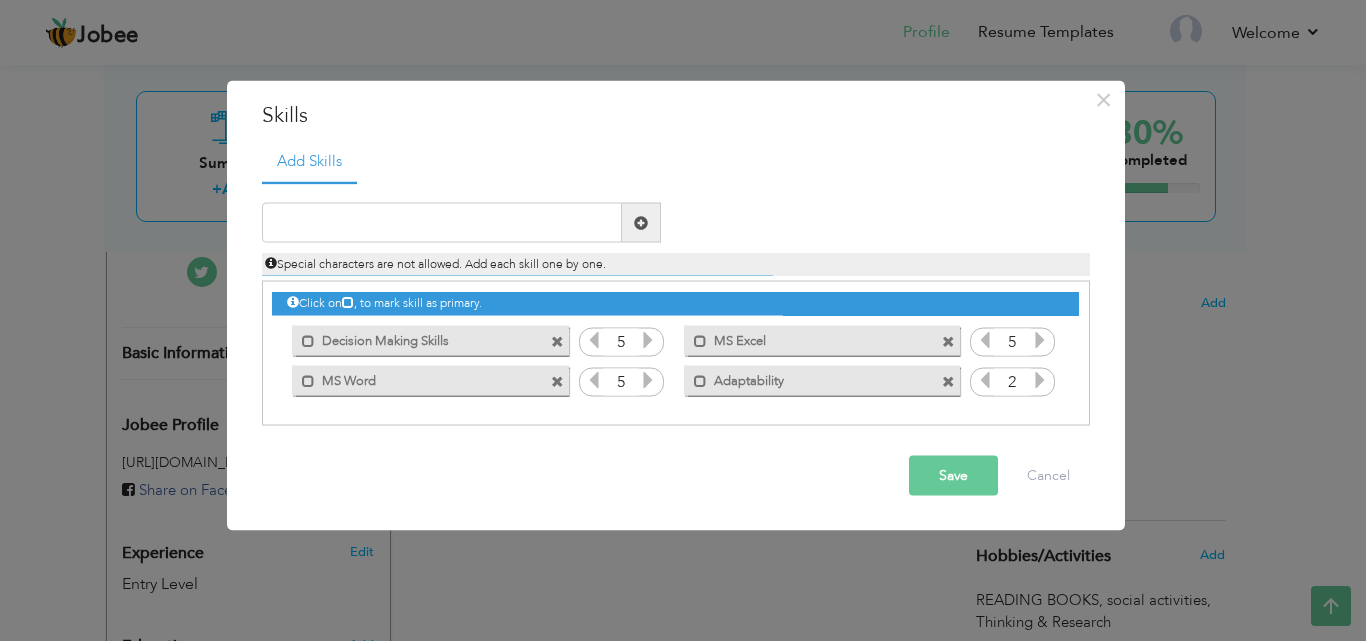 click at bounding box center [1040, 380] 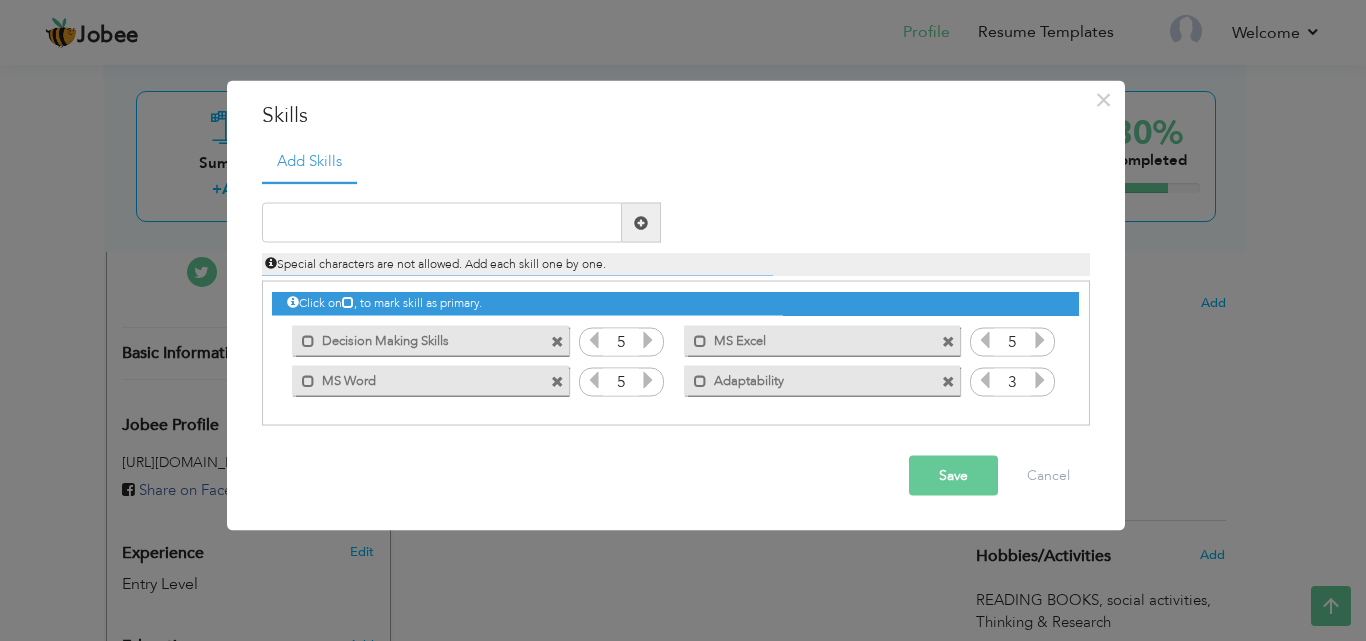 click at bounding box center [1040, 380] 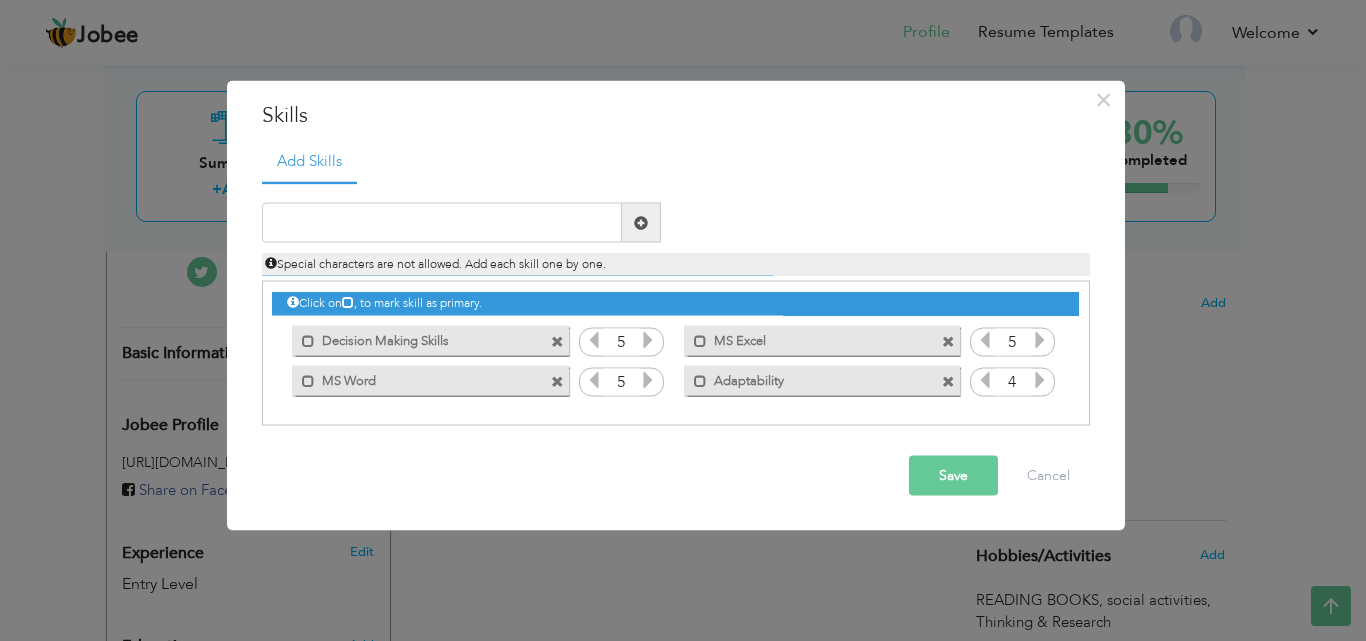 click at bounding box center (1040, 380) 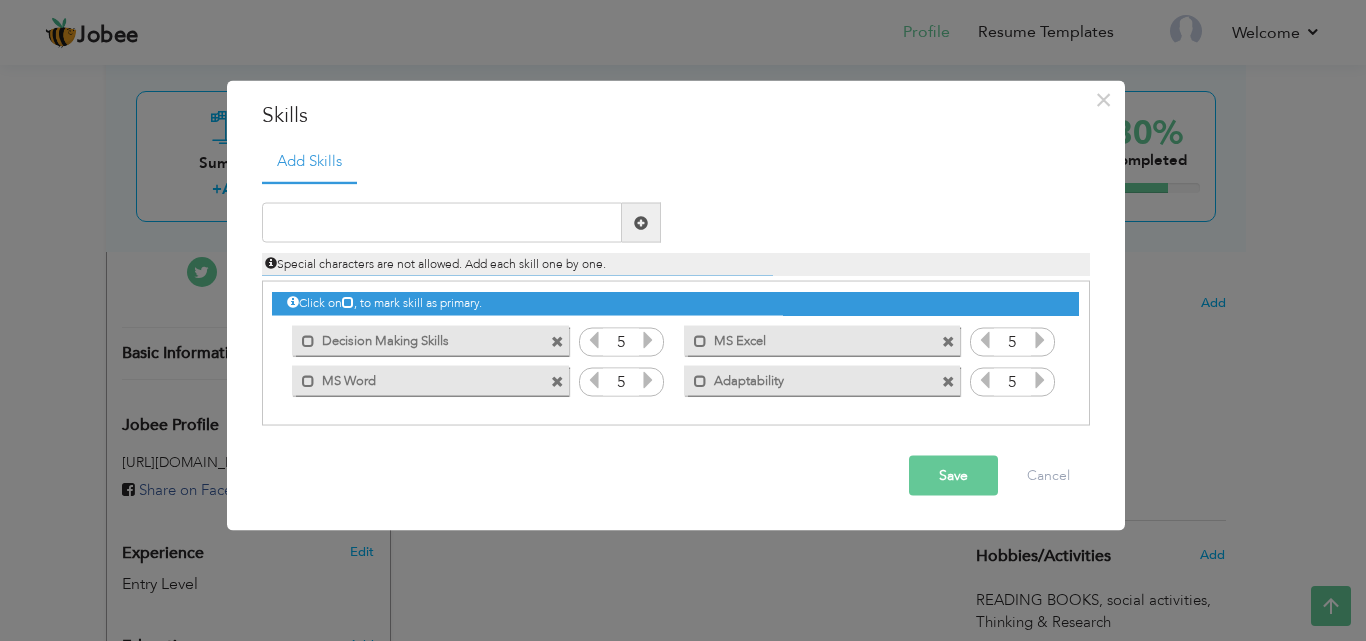 click on "Save" at bounding box center [953, 476] 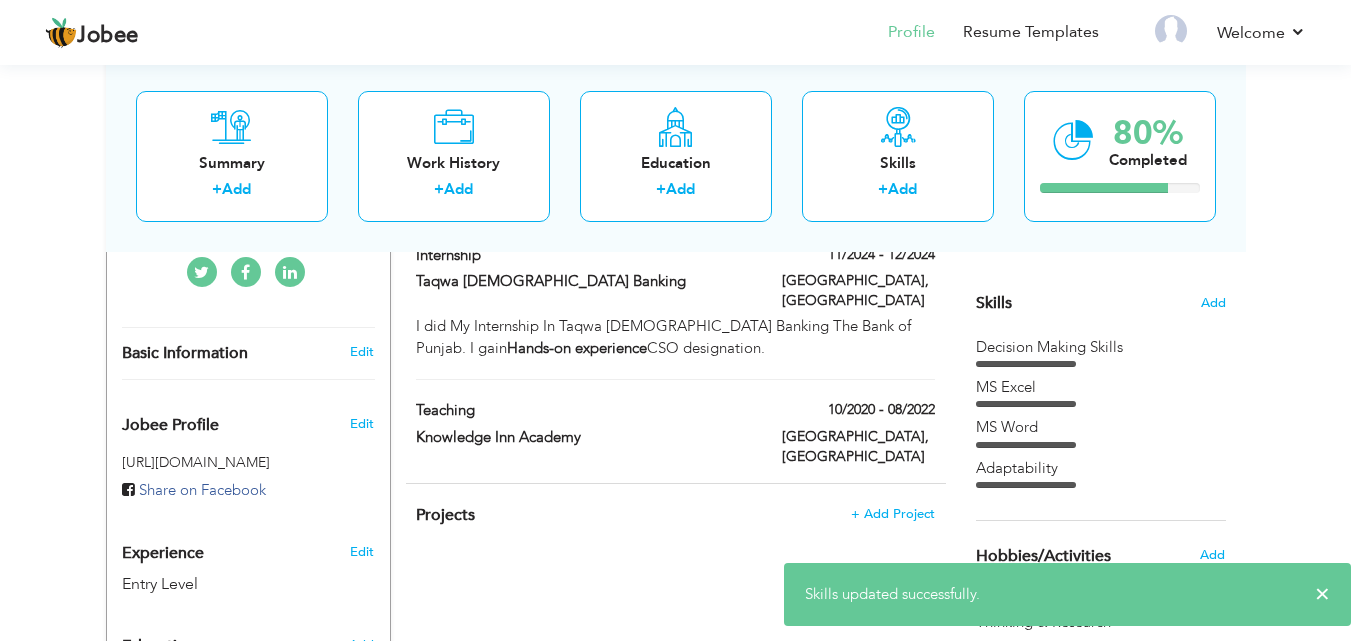 scroll, scrollTop: 75, scrollLeft: 0, axis: vertical 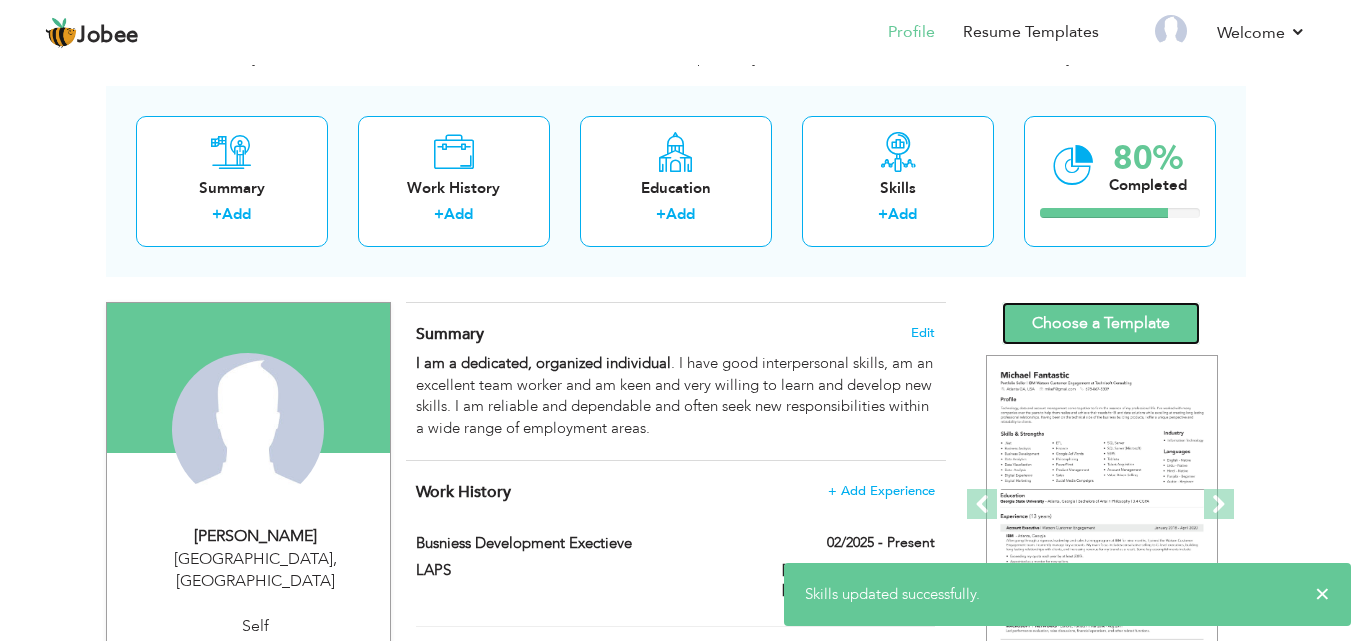 click on "Choose a Template" at bounding box center (1101, 323) 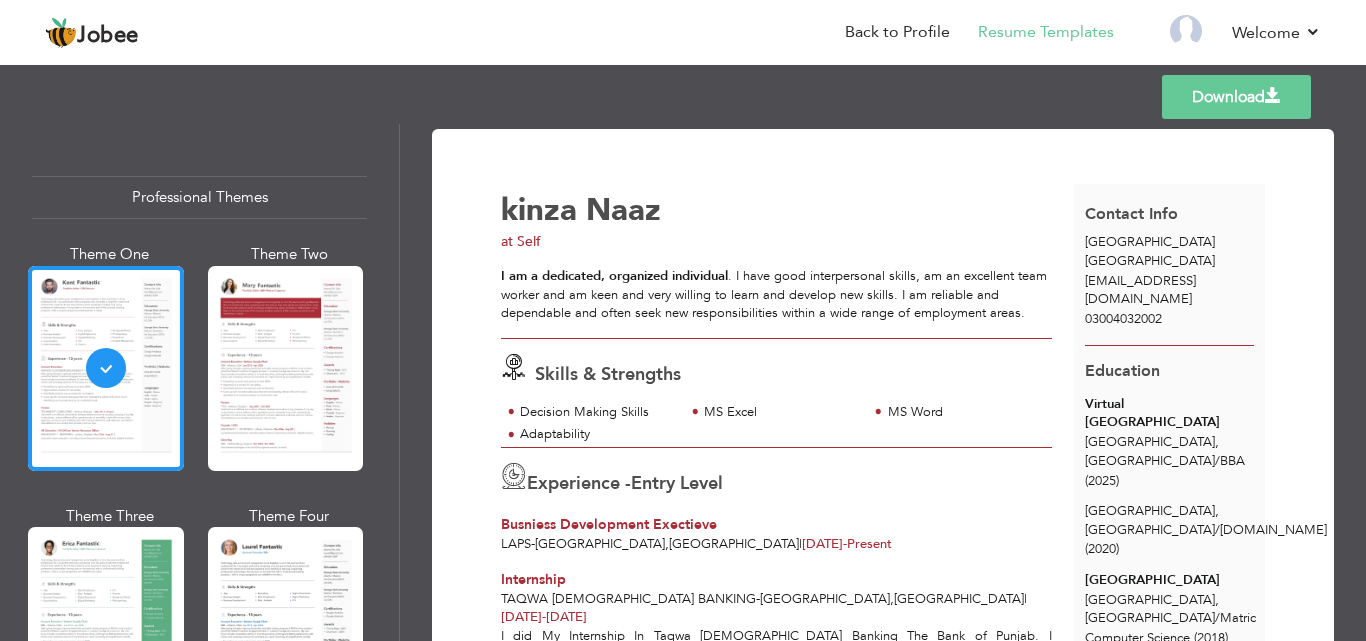 scroll, scrollTop: 0, scrollLeft: 0, axis: both 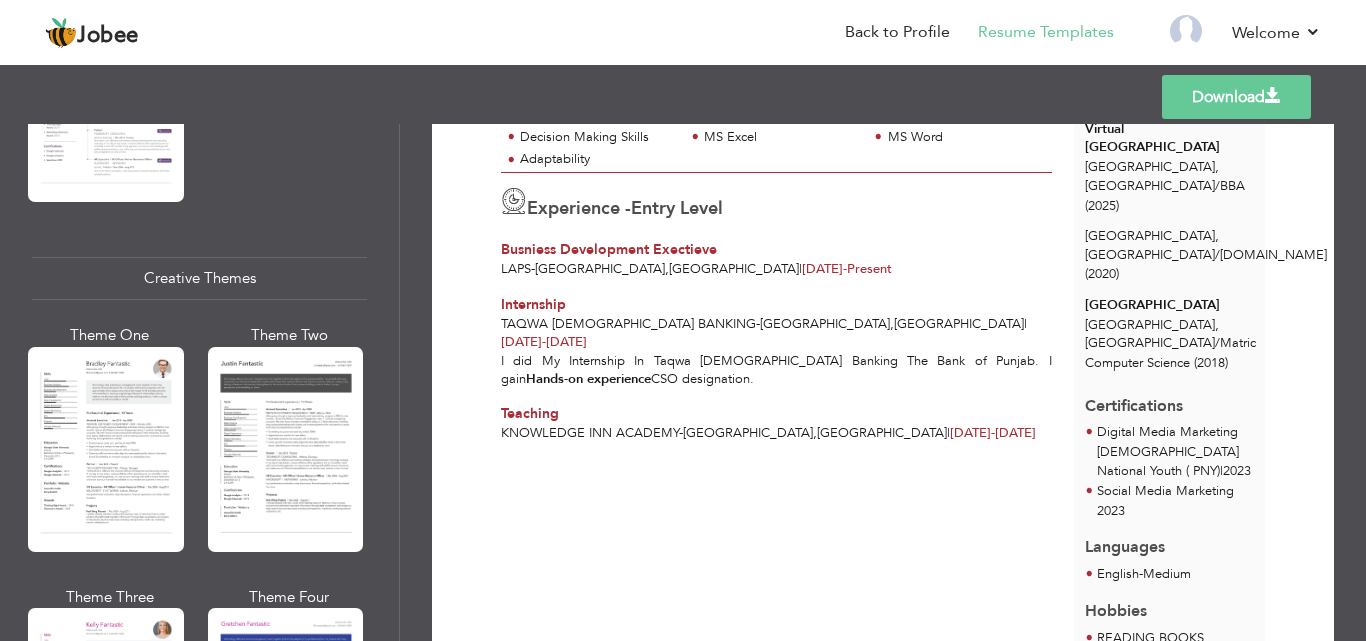 click at bounding box center [286, -1890] 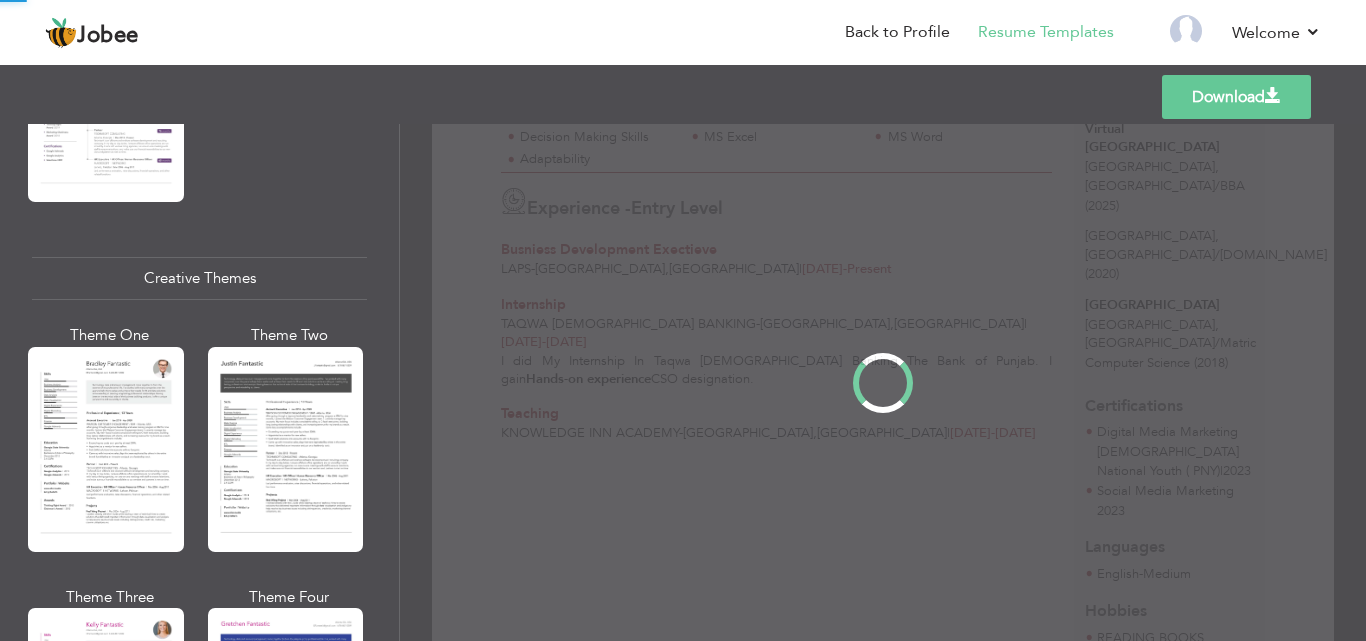 scroll, scrollTop: 0, scrollLeft: 0, axis: both 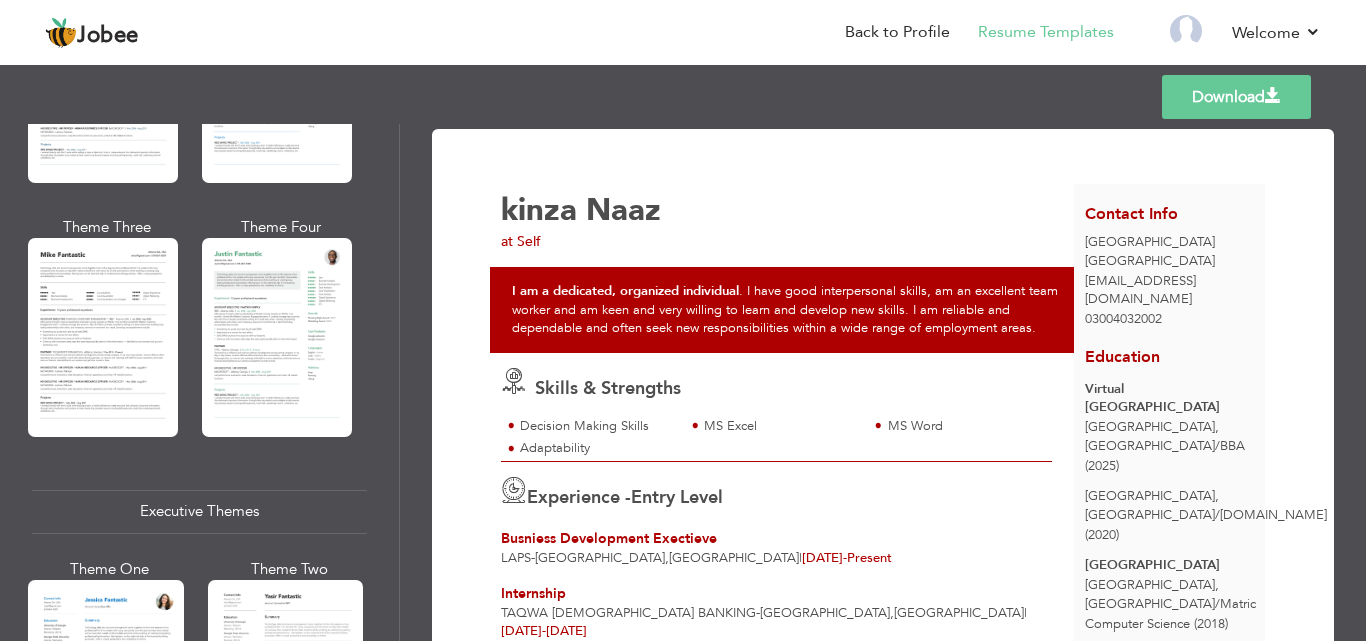 click on "Theme One
Theme Two
Theme Three
Theme Four" at bounding box center [194, 216] 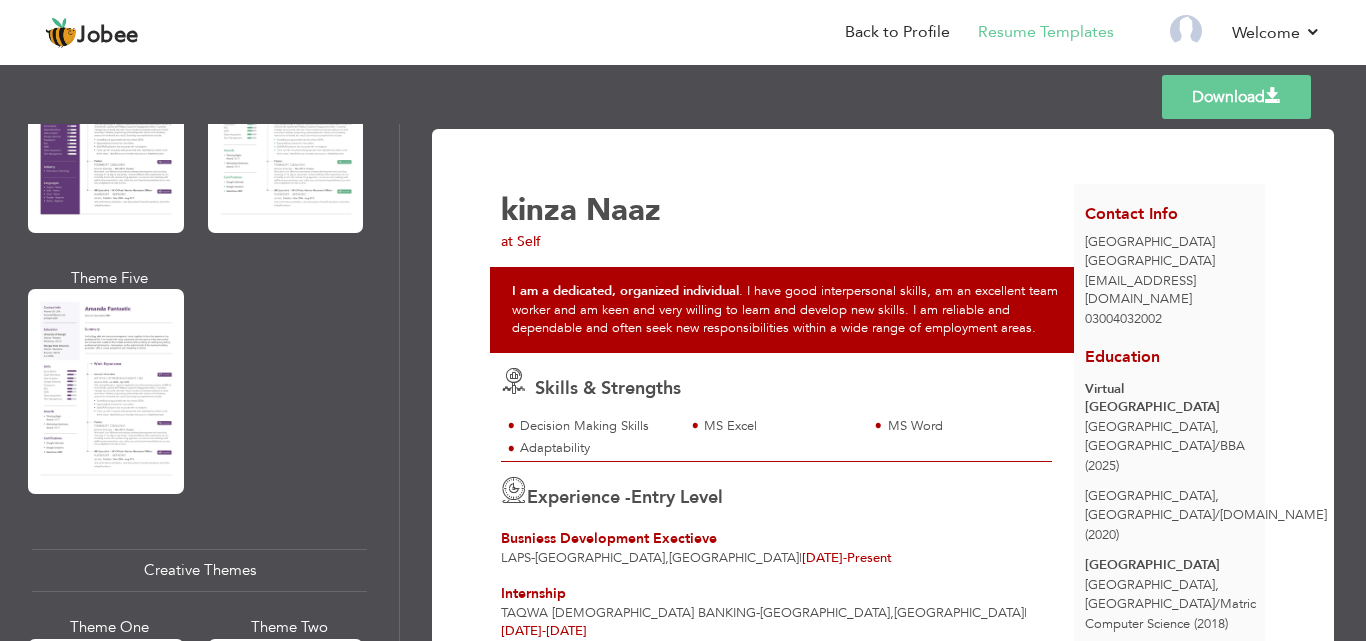 scroll, scrollTop: 1982, scrollLeft: 0, axis: vertical 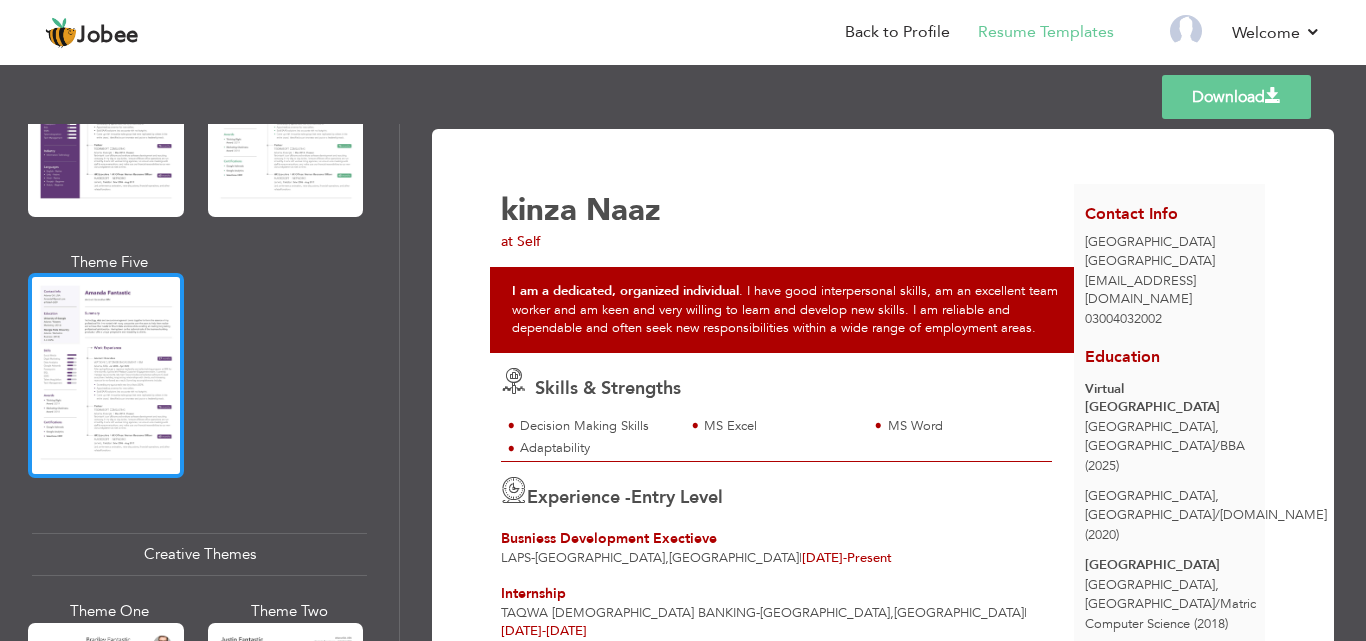 click at bounding box center (106, 375) 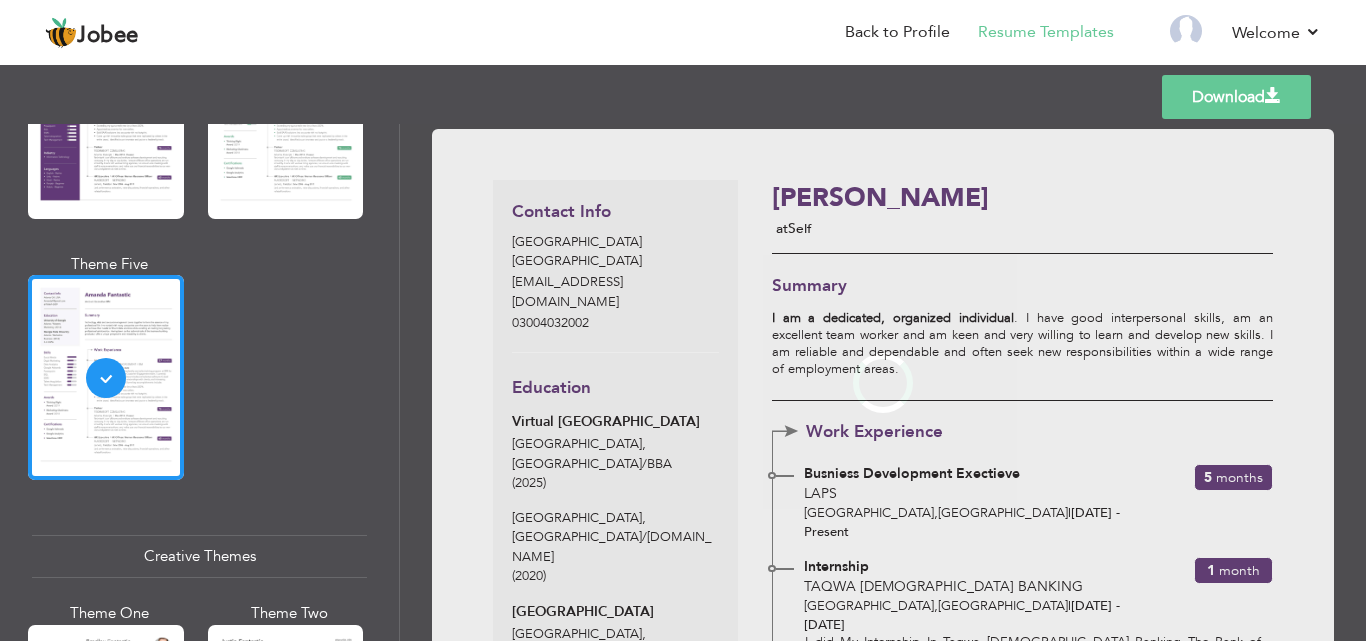 scroll, scrollTop: 1982, scrollLeft: 0, axis: vertical 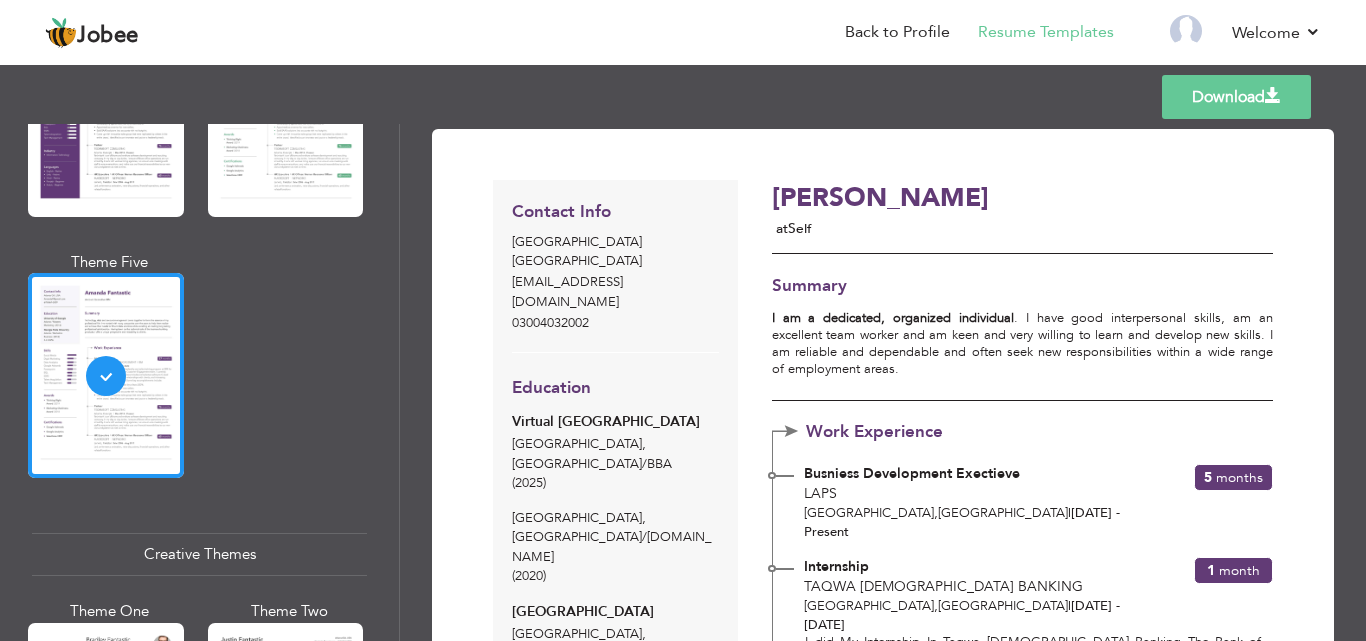 drag, startPoint x: 395, startPoint y: 420, endPoint x: 398, endPoint y: 440, distance: 20.22375 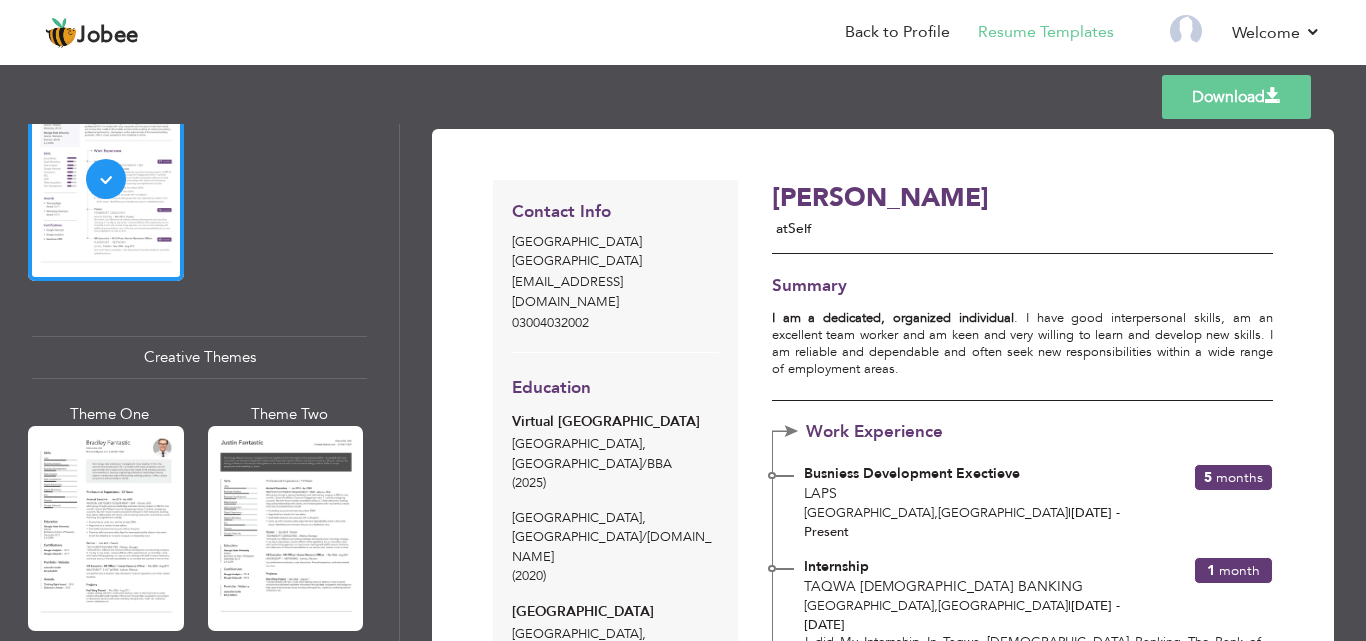 scroll, scrollTop: 2187, scrollLeft: 0, axis: vertical 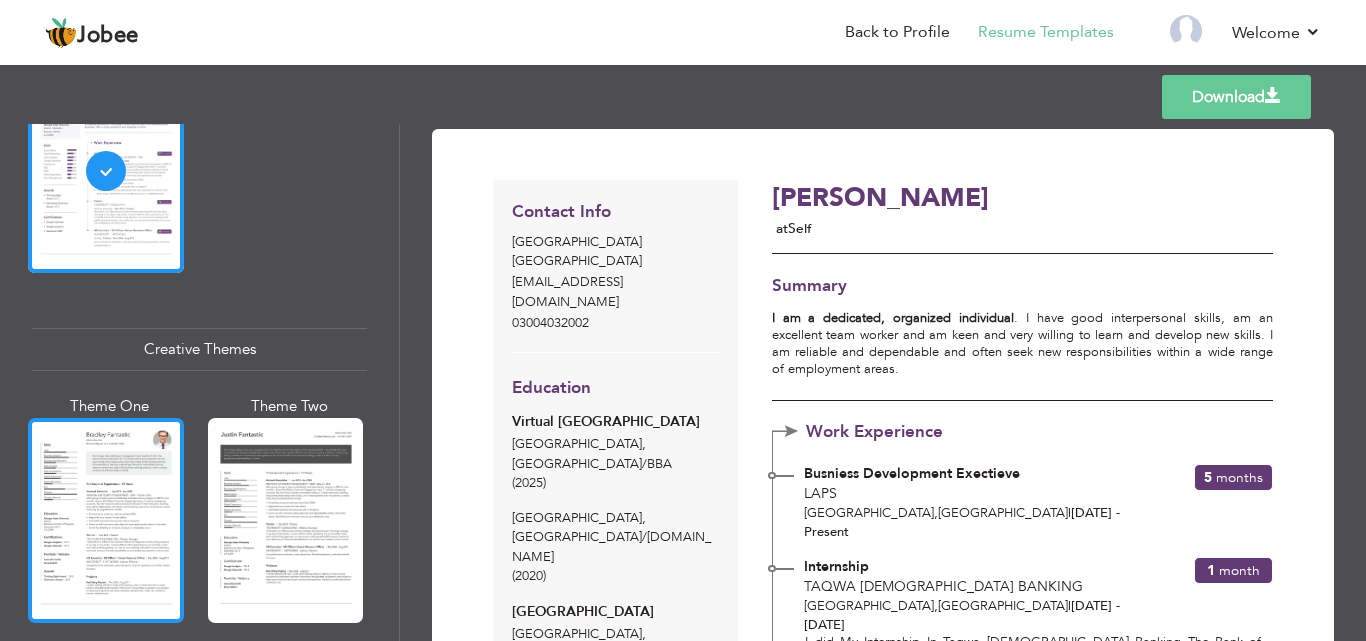 click at bounding box center [106, 520] 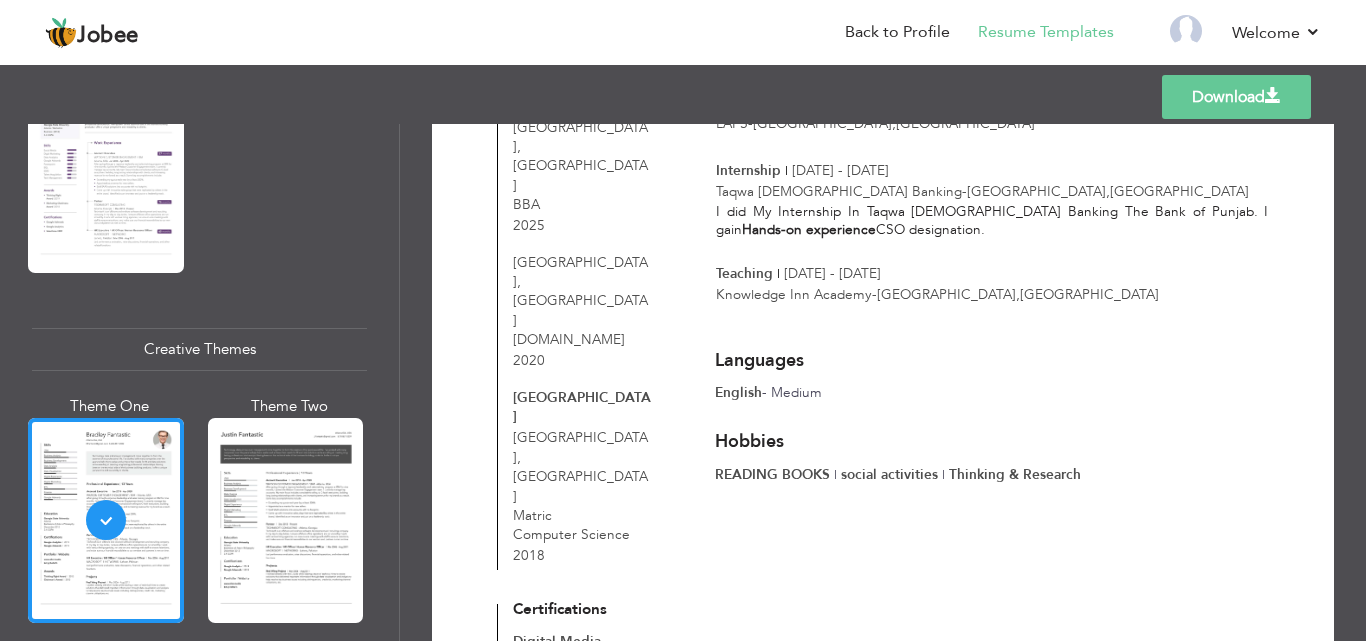 scroll, scrollTop: 385, scrollLeft: 0, axis: vertical 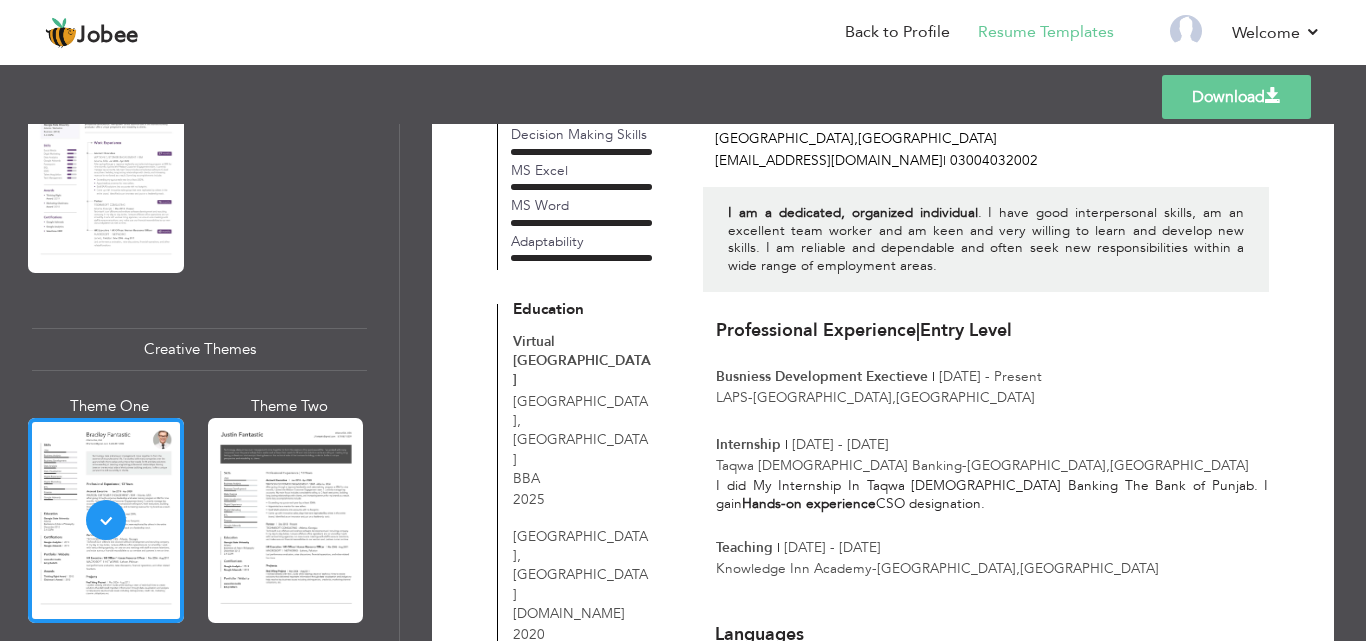 click on "Download" at bounding box center (1236, 97) 